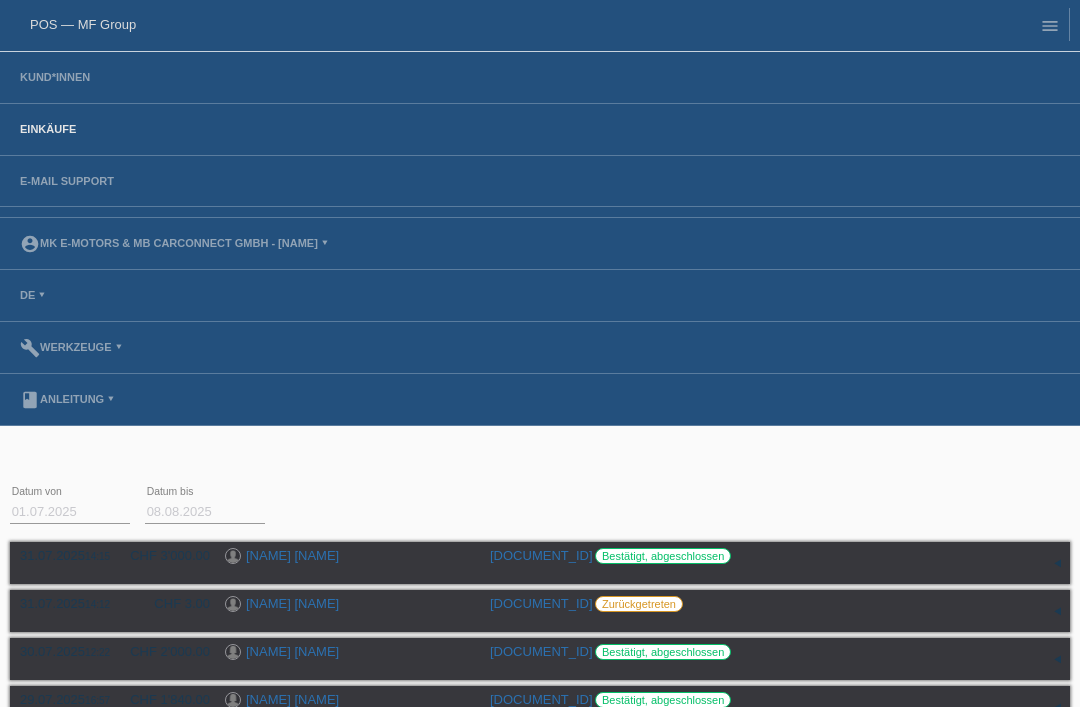 scroll, scrollTop: 0, scrollLeft: 0, axis: both 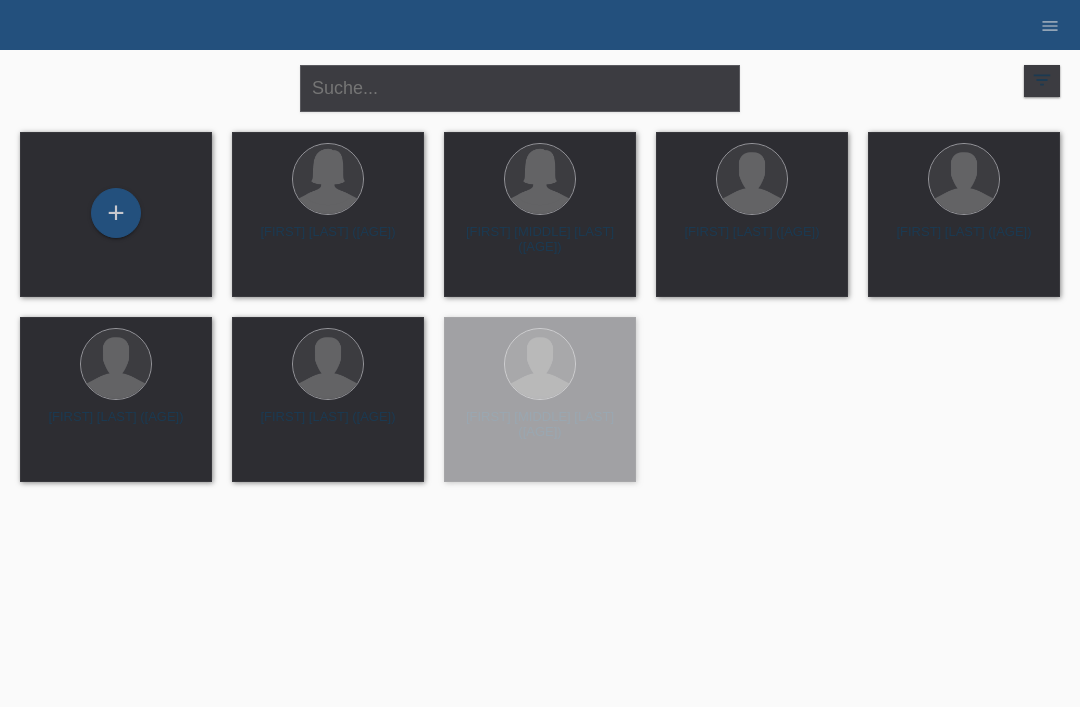 click on "+" at bounding box center [116, 213] 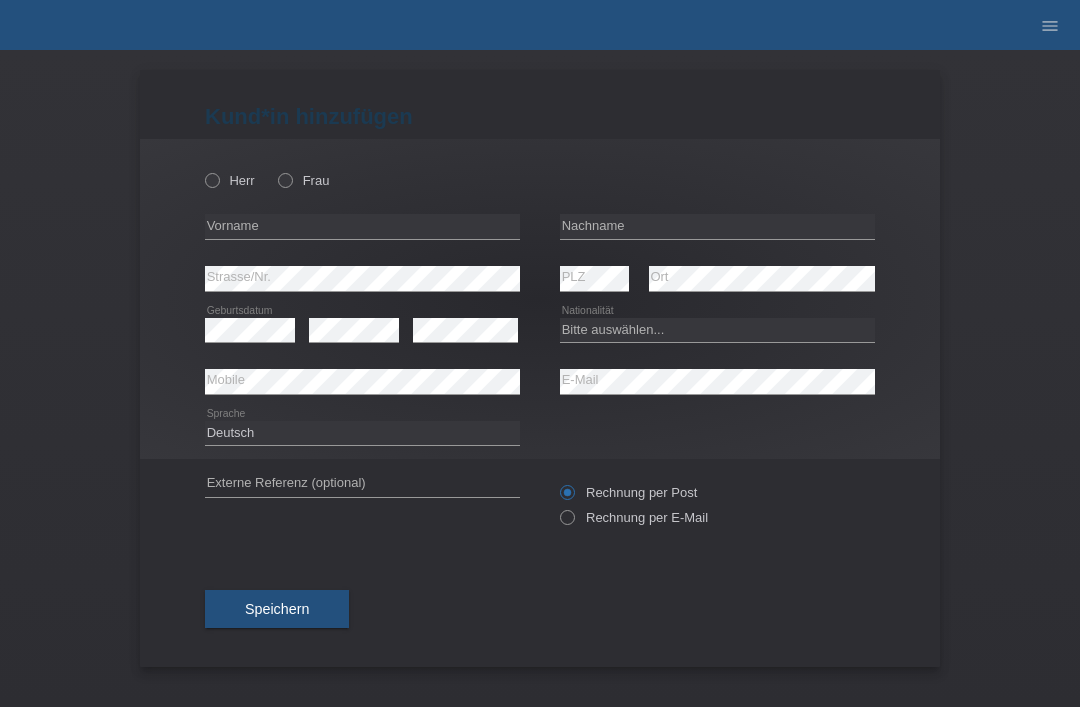 scroll, scrollTop: 0, scrollLeft: 0, axis: both 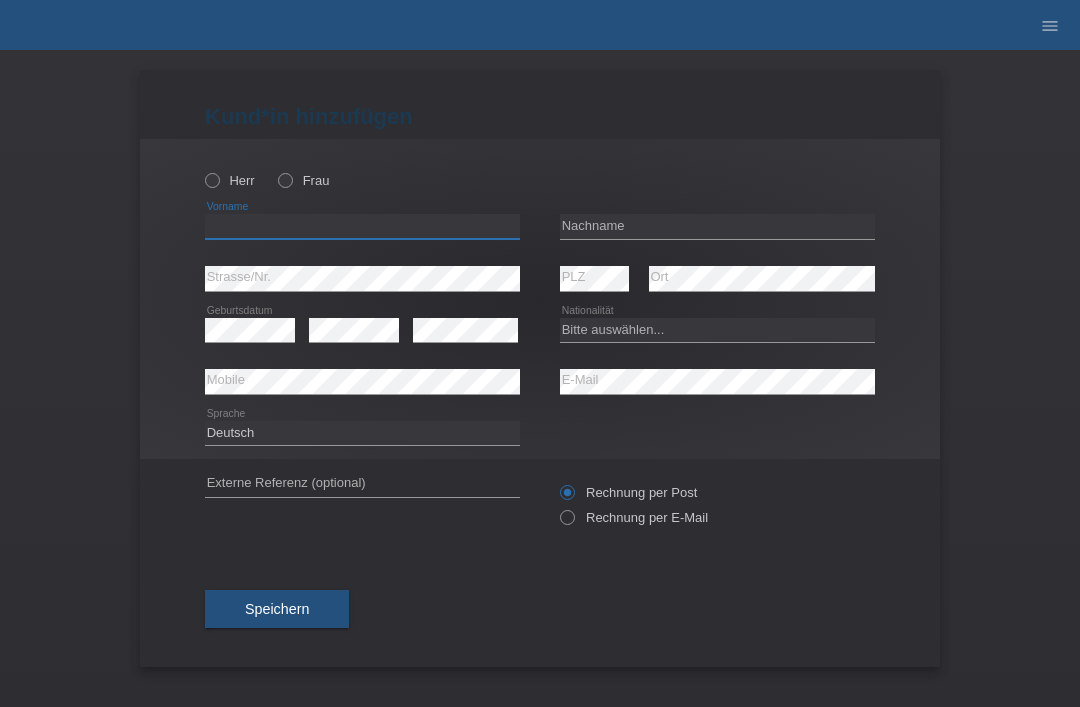 click at bounding box center (362, 226) 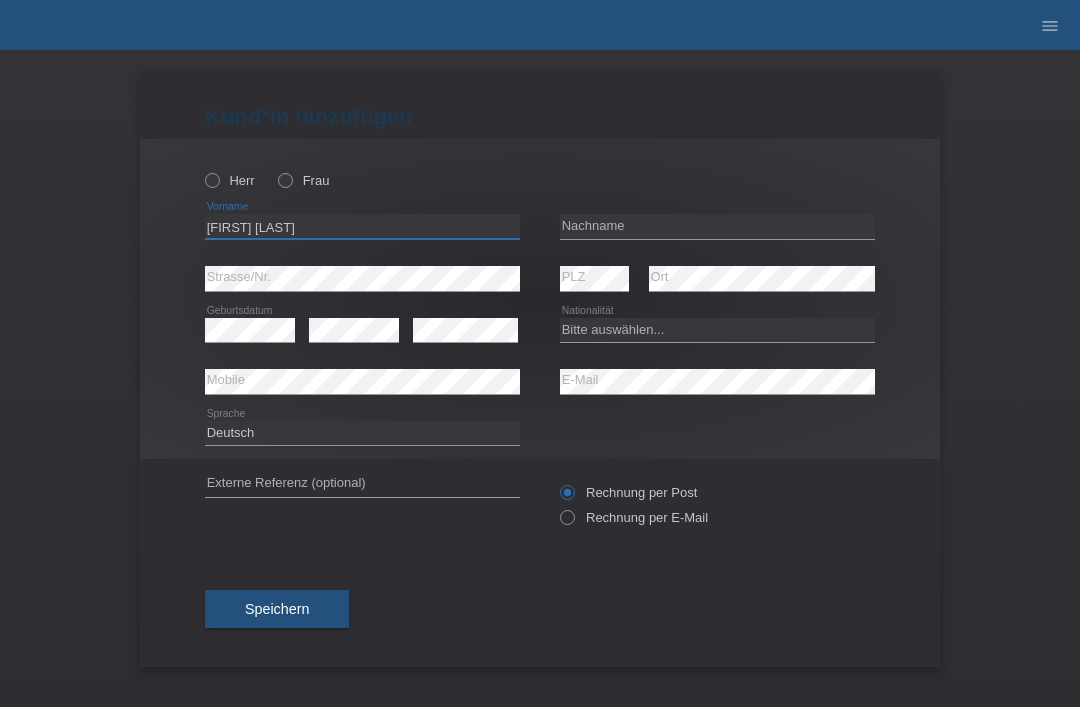 type on "Hary leo" 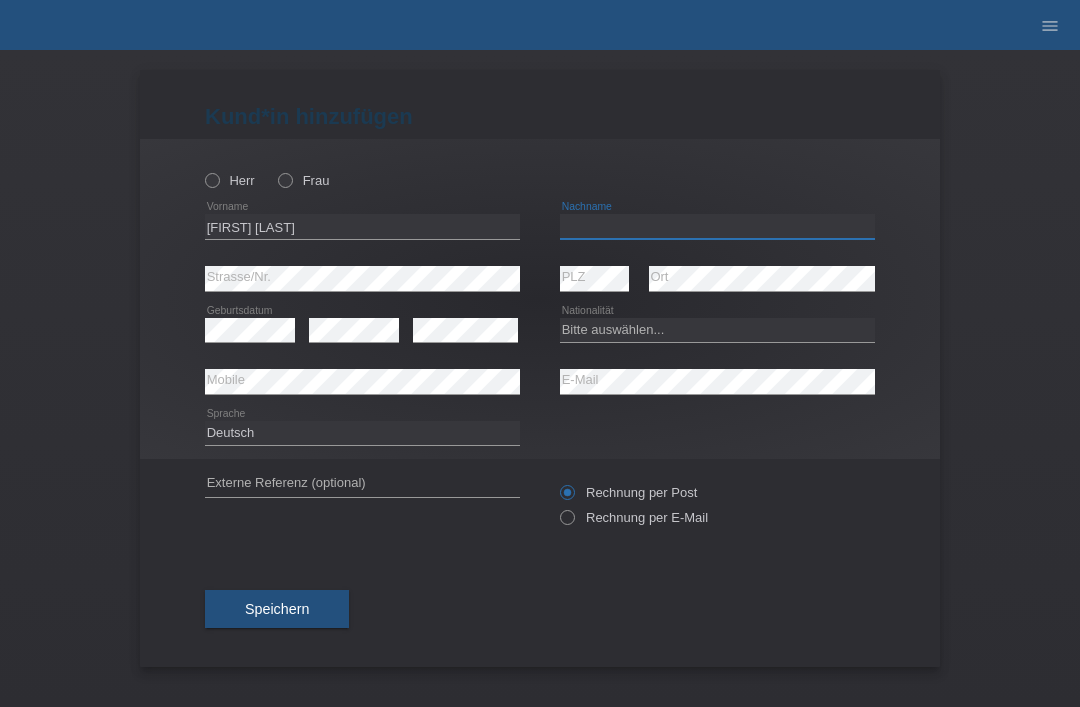 click at bounding box center (717, 226) 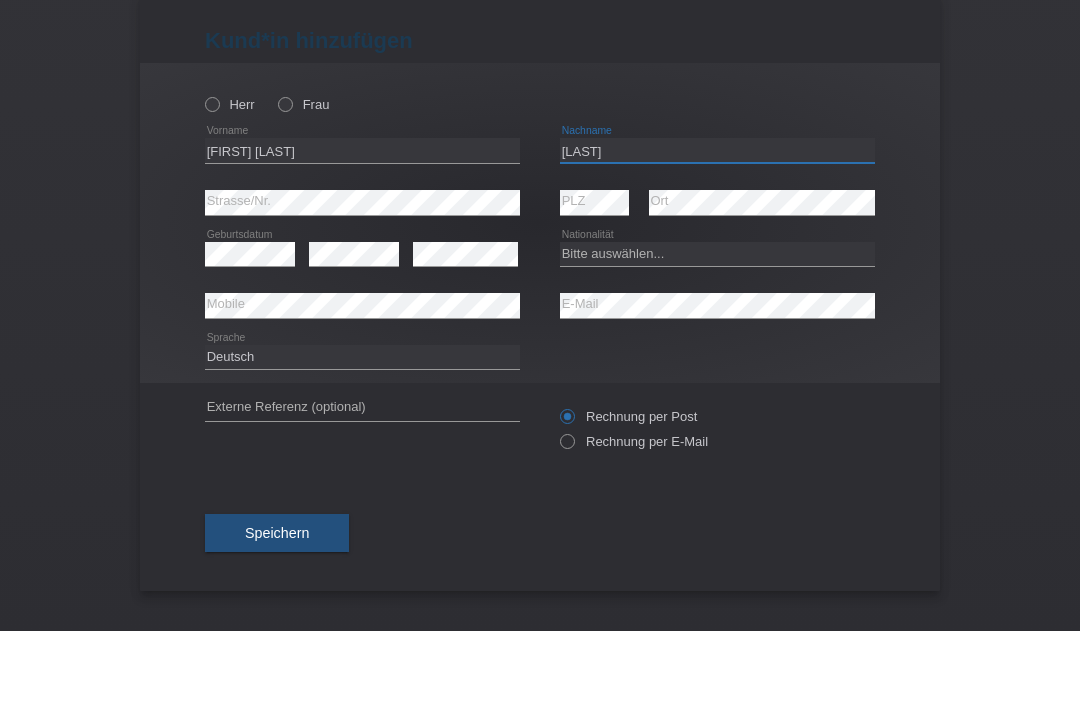 type on "Mateiu" 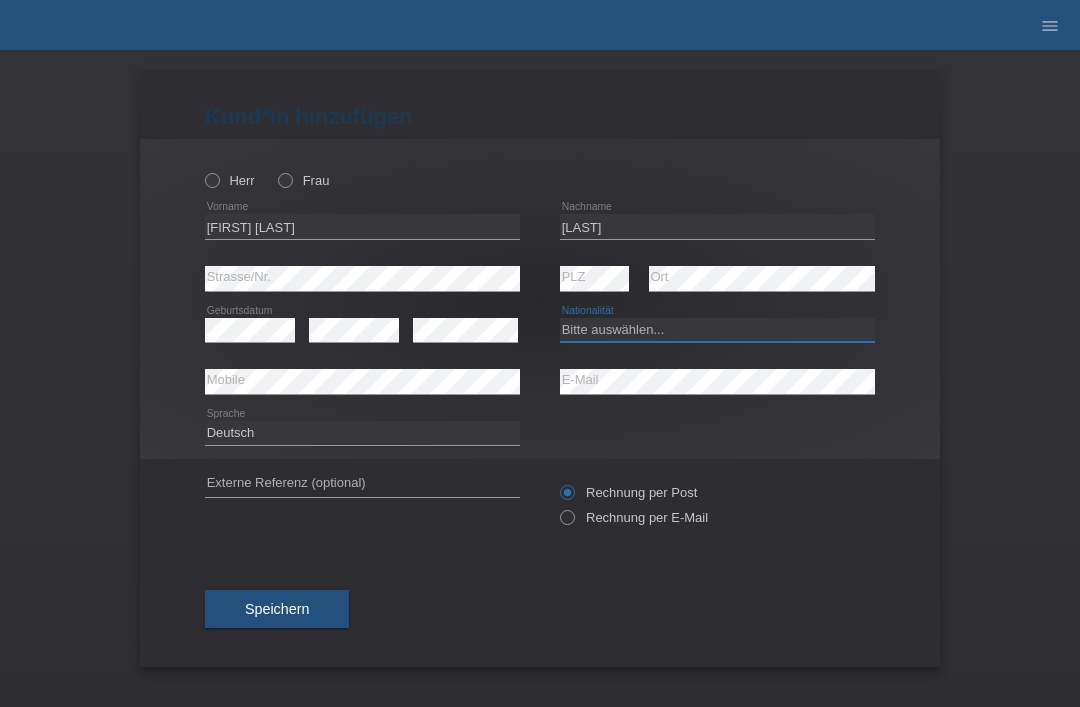 click on "Bitte auswählen...
Schweiz
Deutschland
Liechtenstein
Österreich
------------
Afghanistan
Ägypten
Åland
Albanien
Algerien" at bounding box center (717, 330) 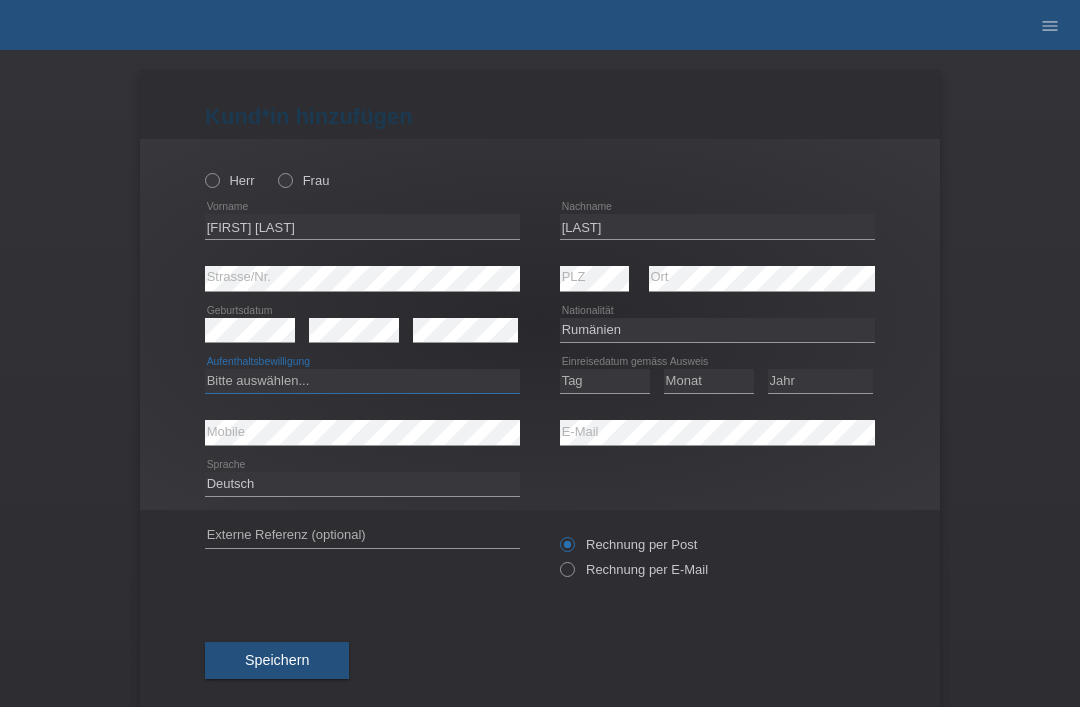 click on "Bitte auswählen...
C
B
B - Flüchtlingsstatus
Andere" at bounding box center [362, 381] 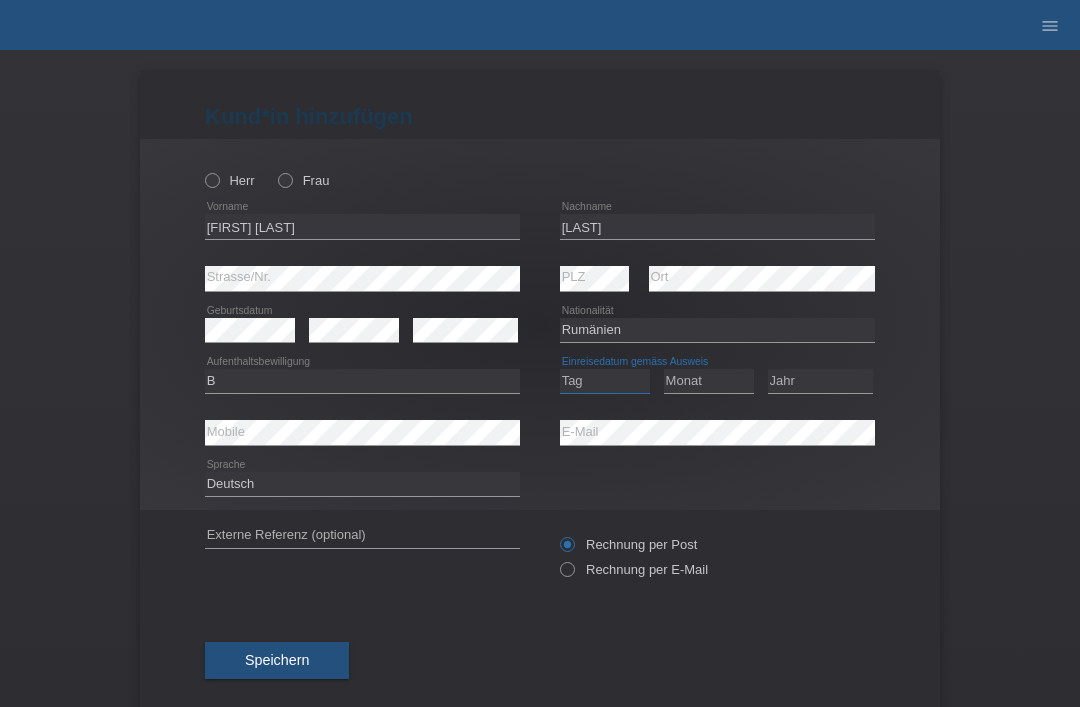 click on "Tag
01
02
03
04
05
06
07
08
09
10 11" at bounding box center [605, 381] 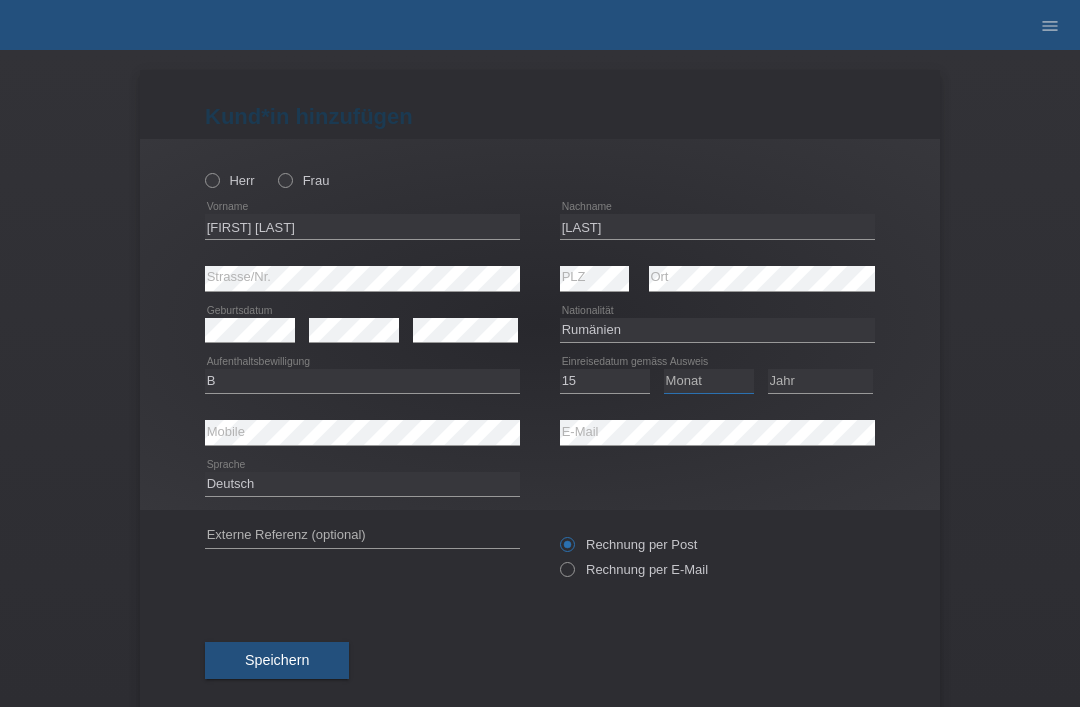 click on "Monat
01
02
03
04
05
06
07
08
09
10 11" at bounding box center (709, 381) 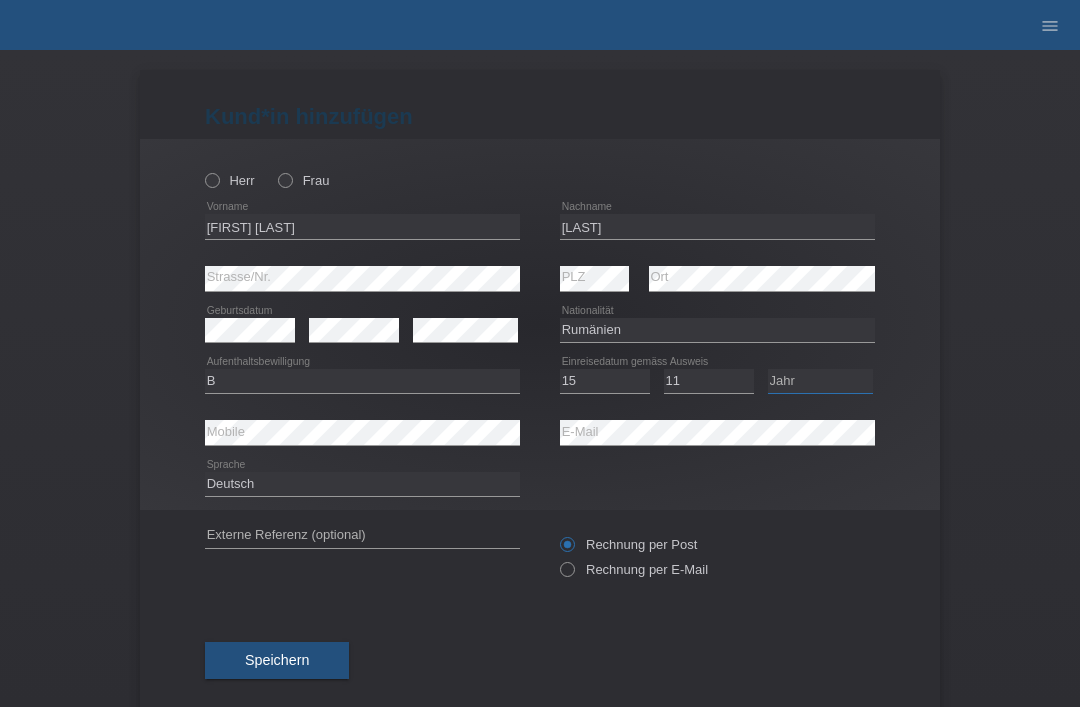 click on "Jahr
2025
2024
2023
2022
2021
2020
2019
2018
2017 2016 2015 2014 2013 2012 2011 2010 2009 2008 2007 2006 2005 2004 2003 2002 2001" at bounding box center (820, 381) 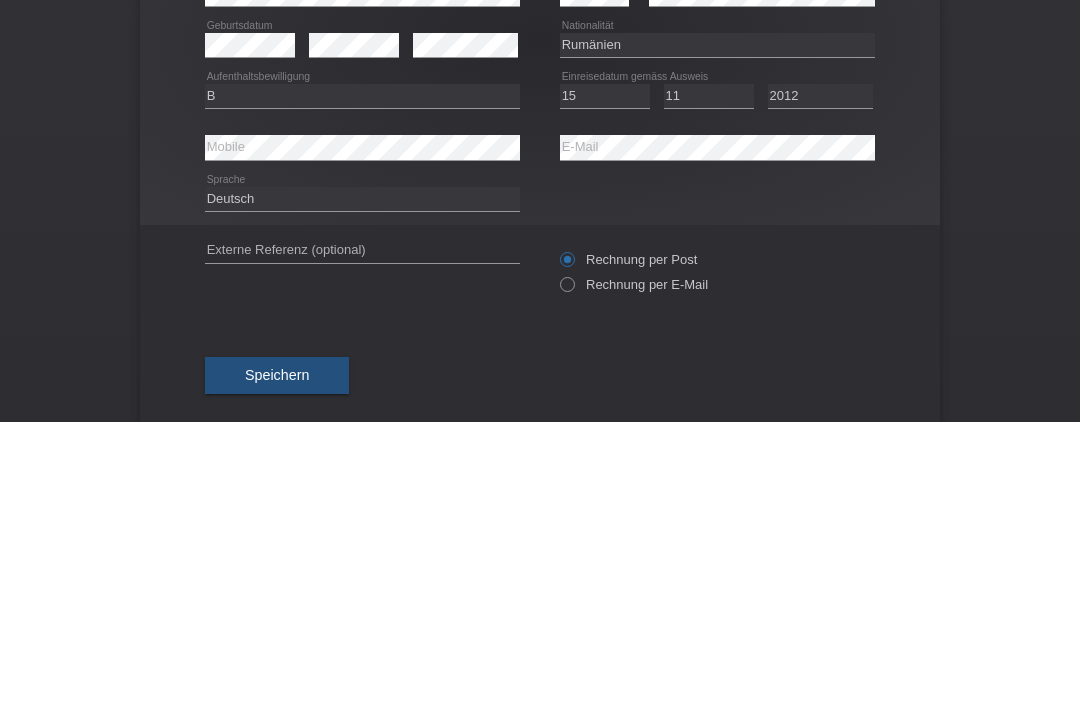 click on "Kund*in hinzufügen
Kunde hinzufügen
Kundin hinzufügen
Herr
Frau
Hary leo error Mateiu" at bounding box center (540, 378) 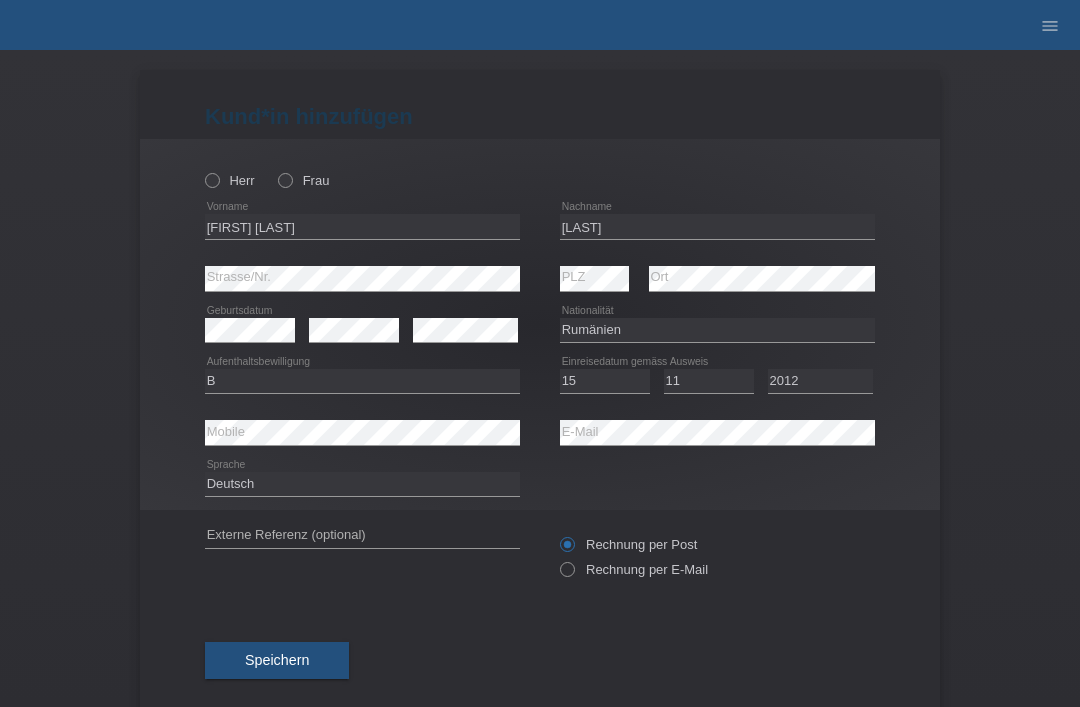 click on "Speichern" at bounding box center [277, 661] 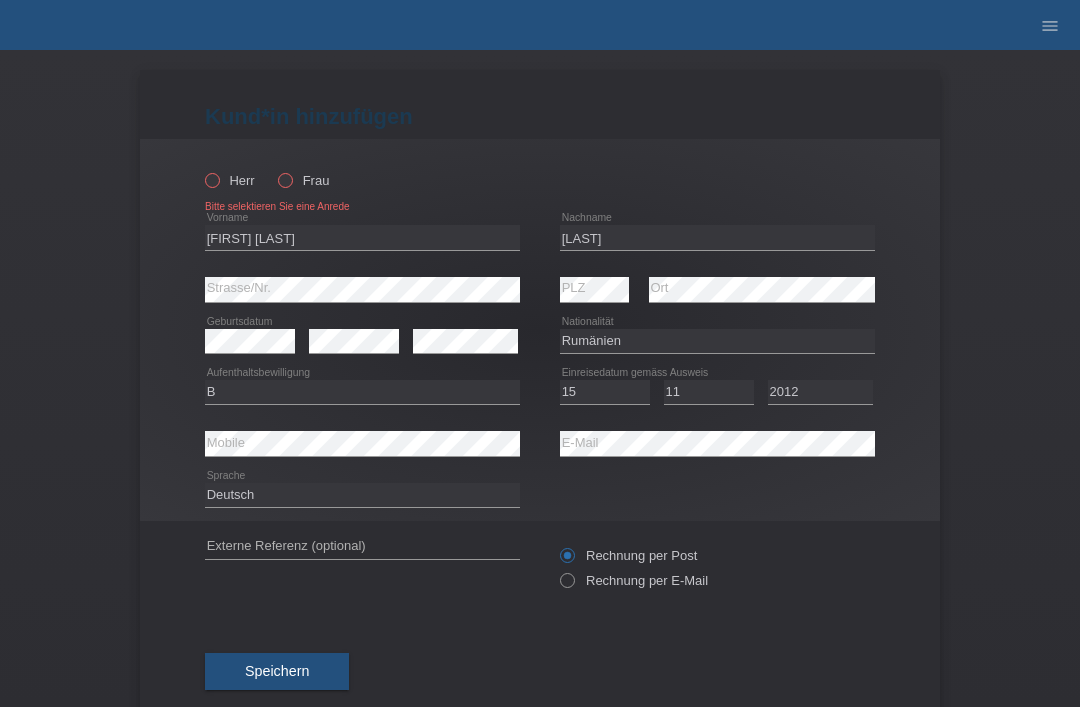 click on "Herr" at bounding box center [230, 180] 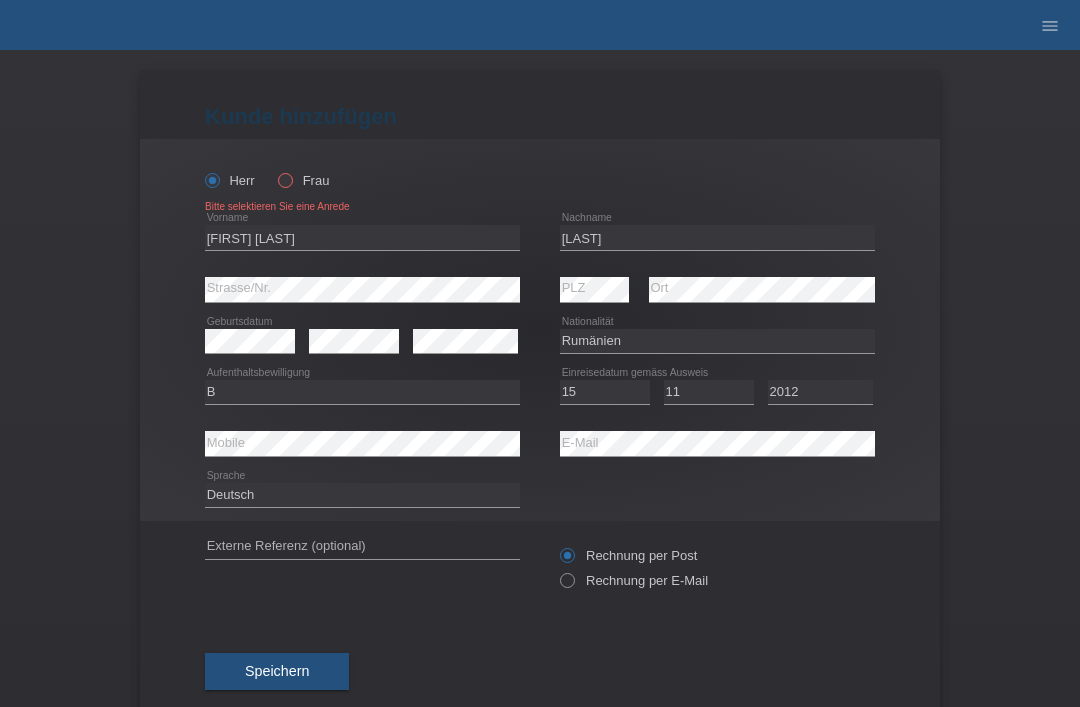 click on "Speichern" at bounding box center (277, 672) 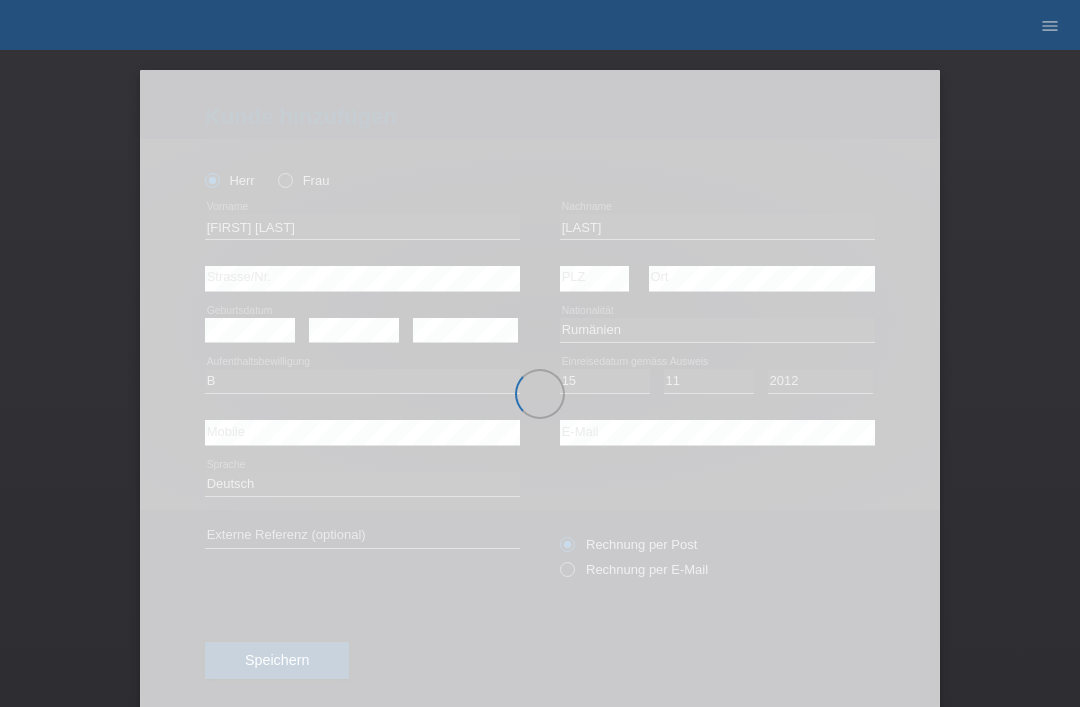 click at bounding box center [540, 394] 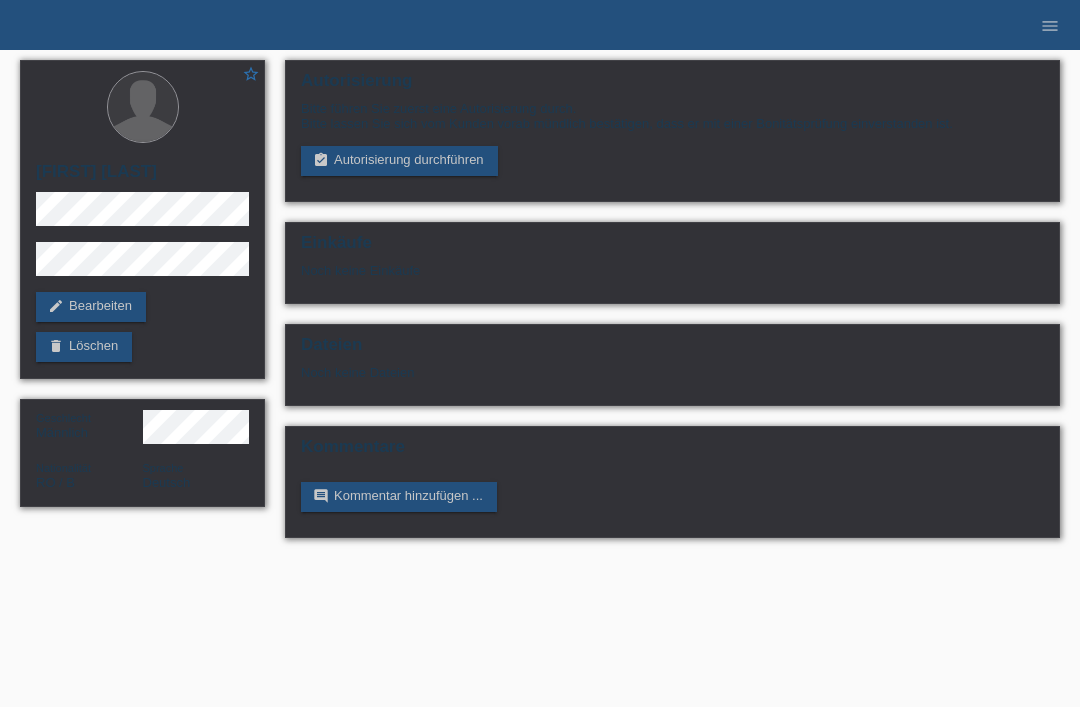 scroll, scrollTop: 0, scrollLeft: 0, axis: both 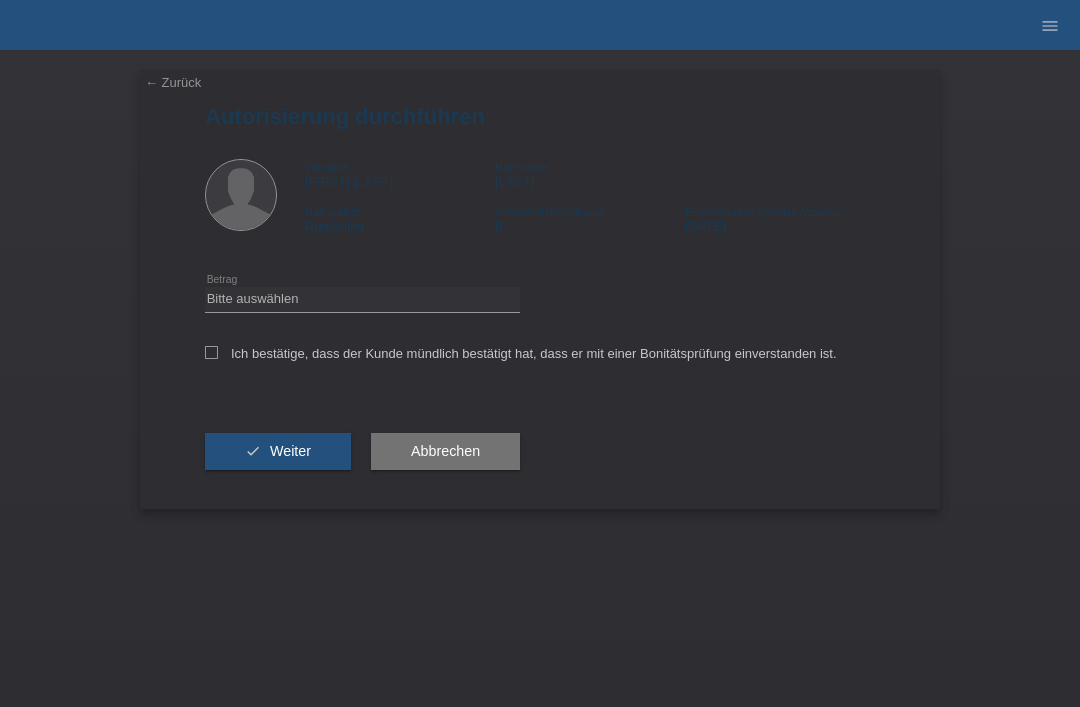 click on "Vorname
[FIRST] [LAST]" at bounding box center (400, 174) 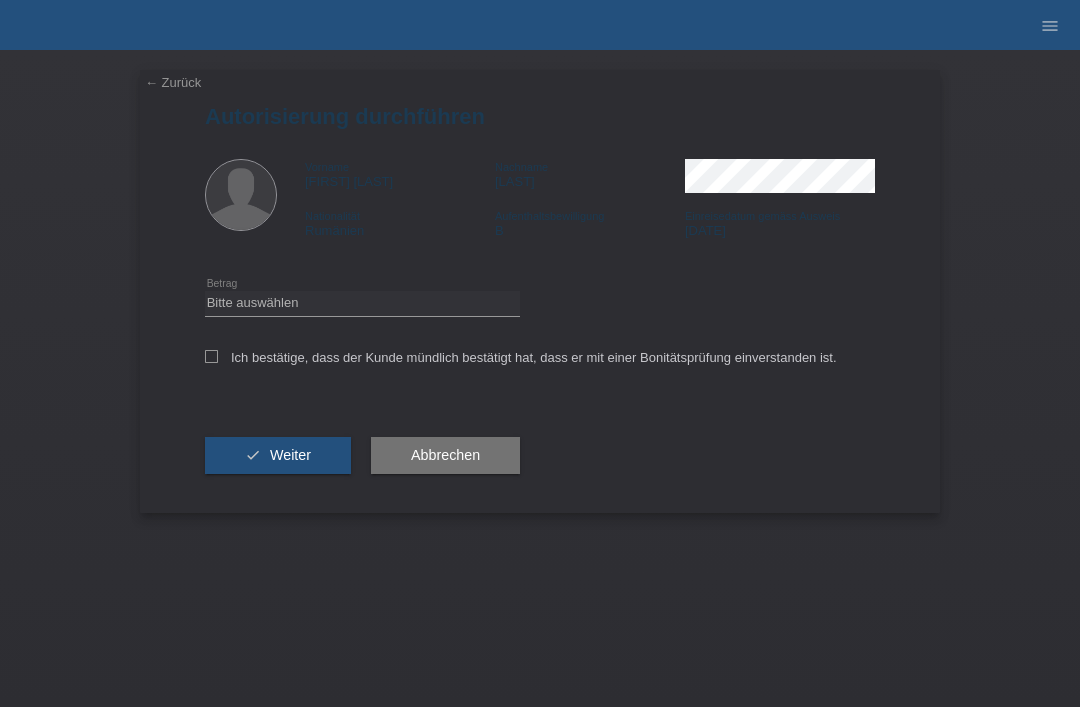 scroll, scrollTop: 0, scrollLeft: 0, axis: both 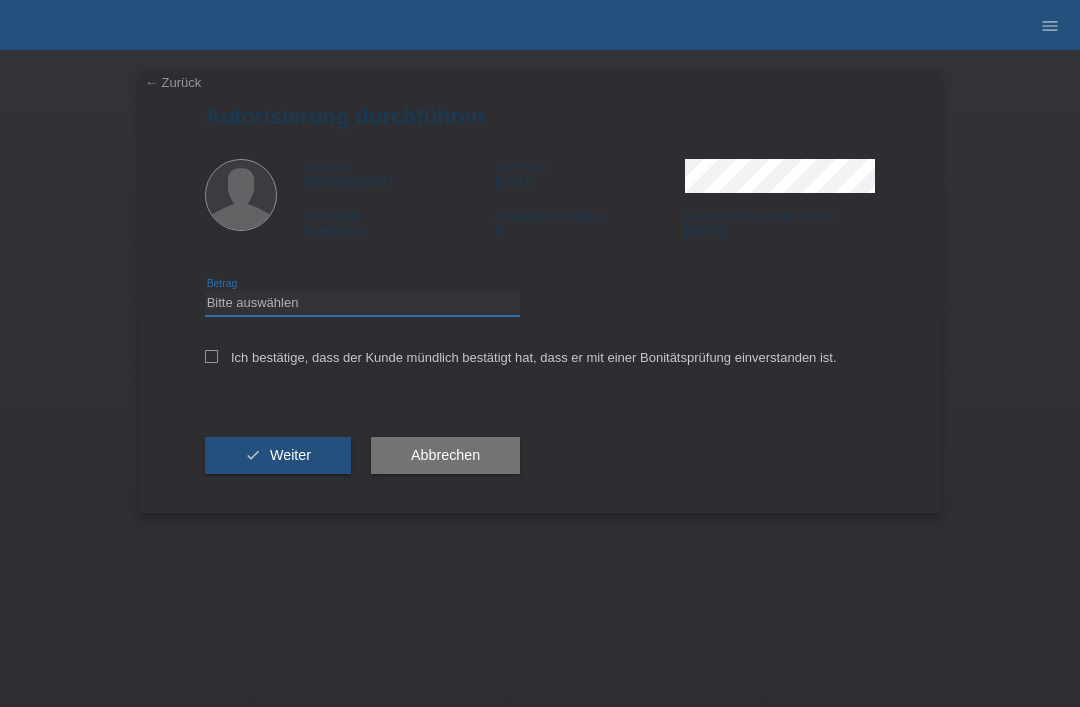 click on "Bitte auswählen
CHF 1.00 - CHF 499.00
CHF 500.00 - CHF 1'999.00
CHF 2'000.00 - CHF 15'000.00" at bounding box center [362, 303] 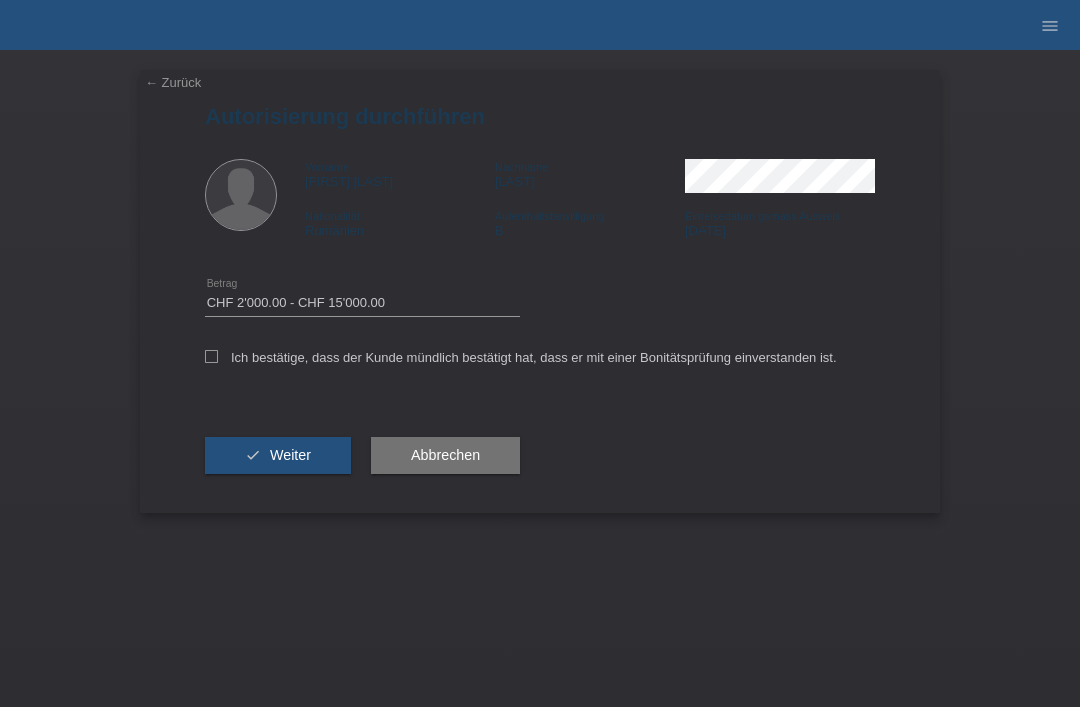 click on "Ich bestätige, dass der Kunde mündlich bestätigt hat, dass er mit einer Bonitätsprüfung einverstanden ist." at bounding box center (211, 356) 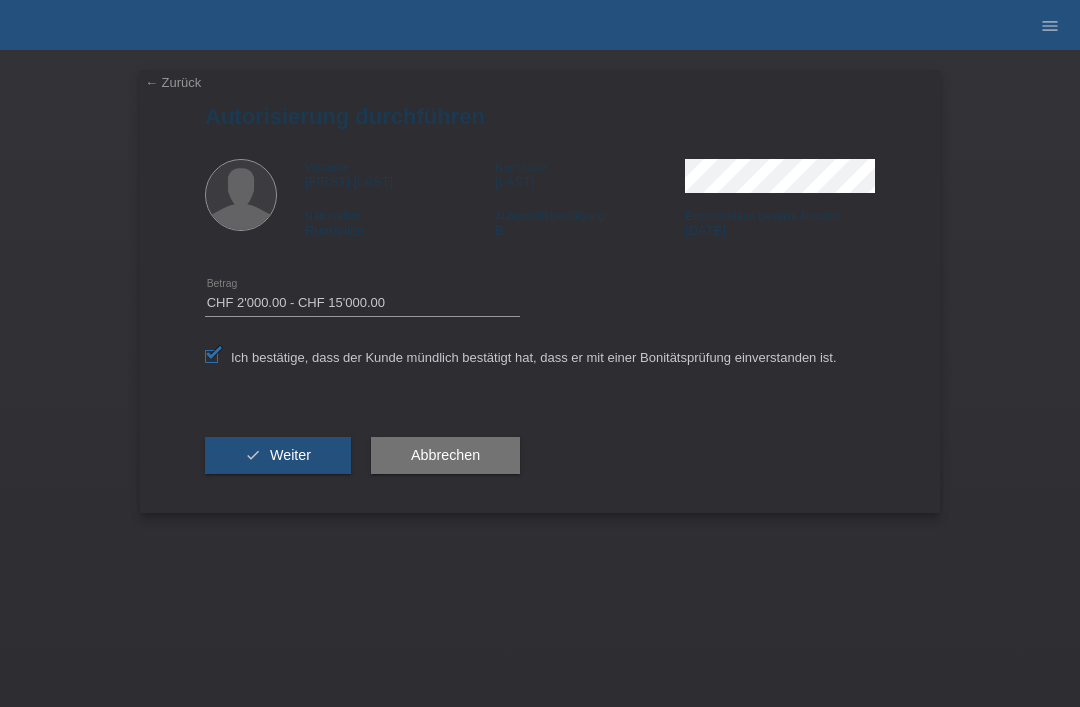 click on "check   Weiter" at bounding box center (278, 456) 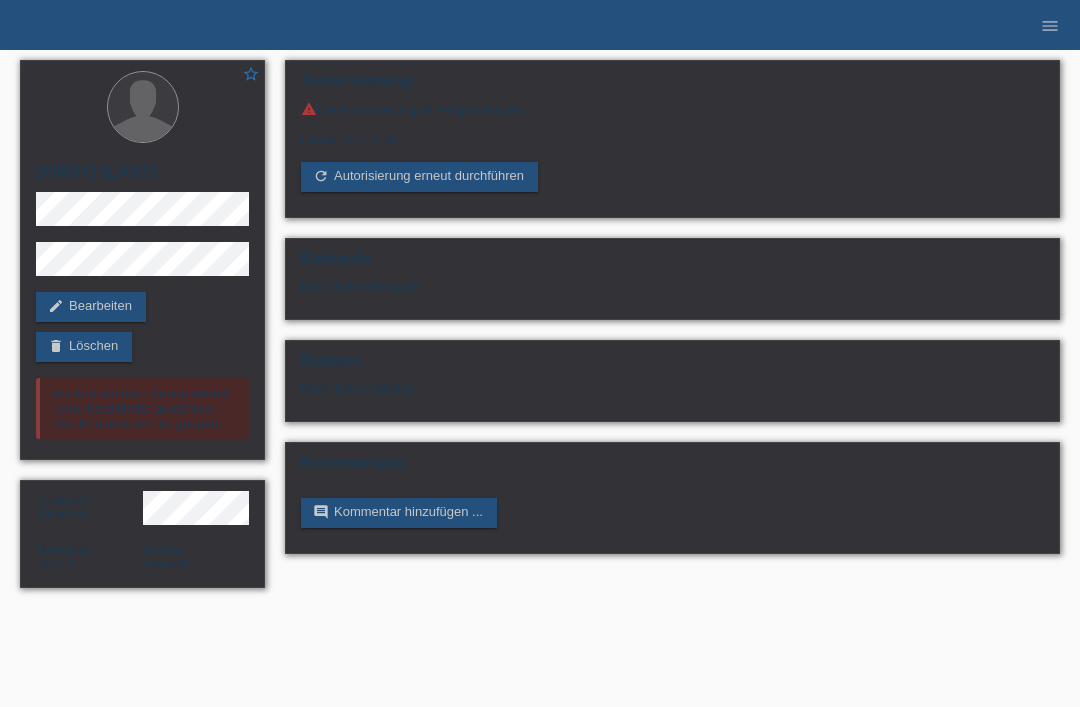 scroll, scrollTop: 0, scrollLeft: 0, axis: both 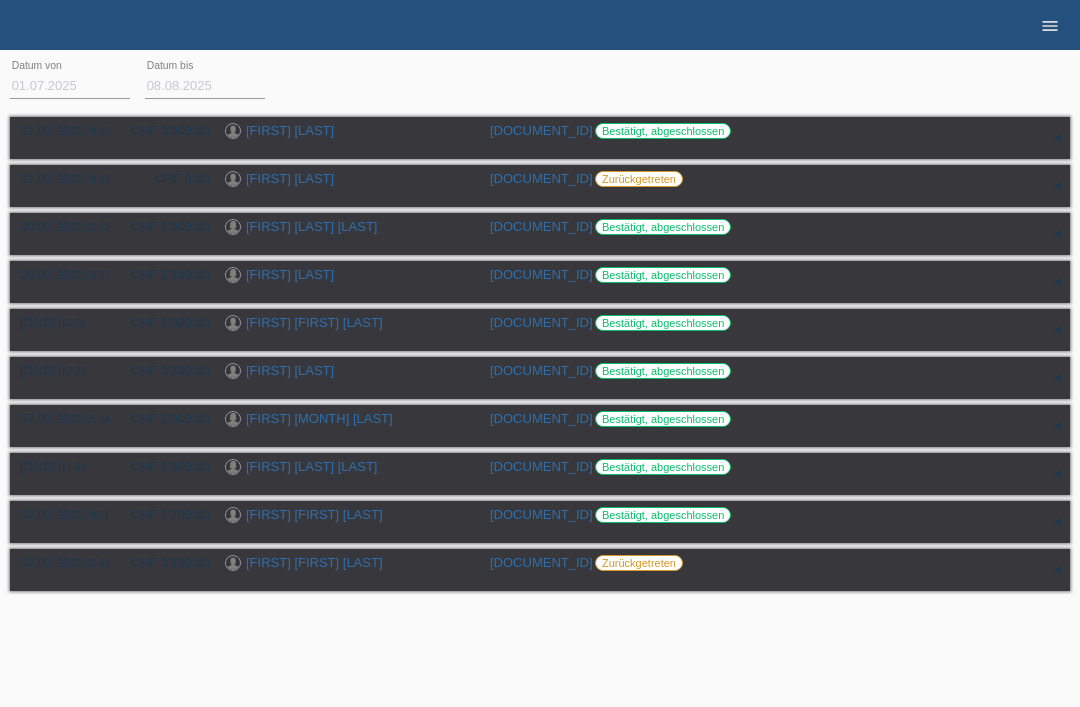click on "menu" at bounding box center [1050, 26] 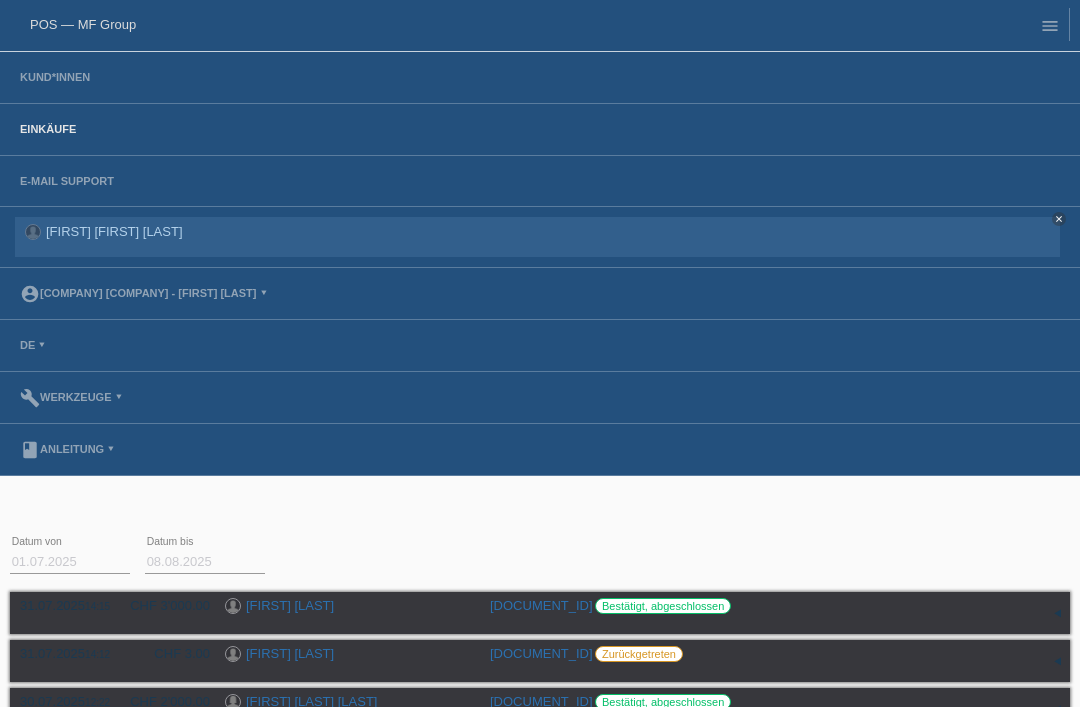 click on "POS — MF Group" at bounding box center (535, 24) 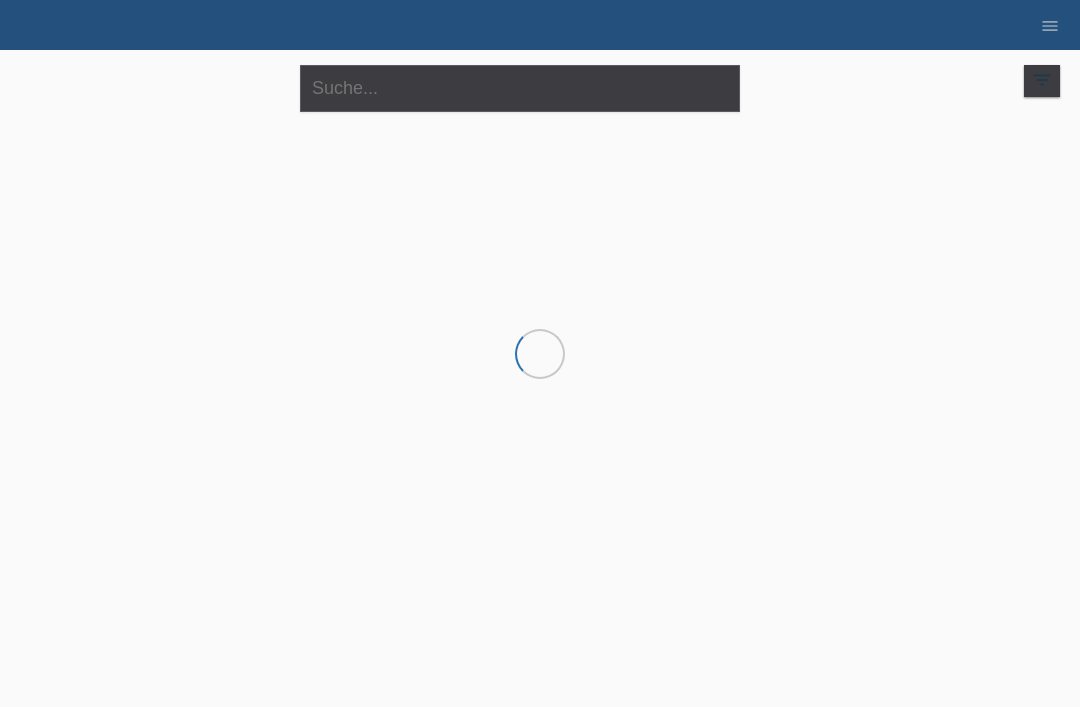 scroll, scrollTop: 0, scrollLeft: 0, axis: both 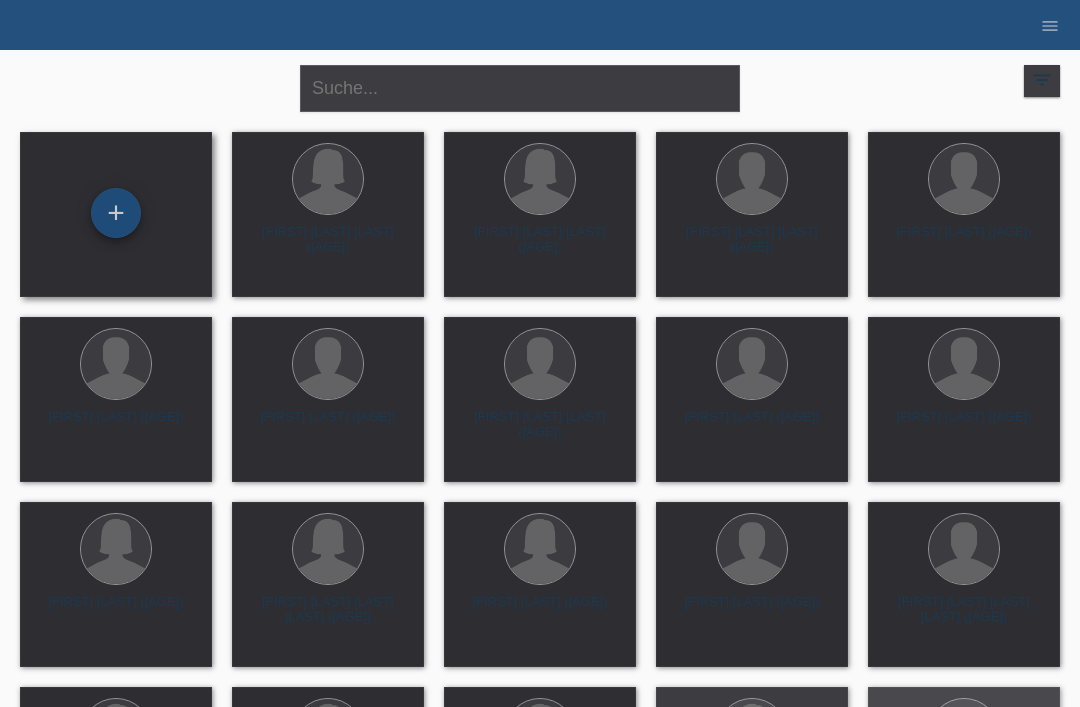 click on "+" at bounding box center [116, 213] 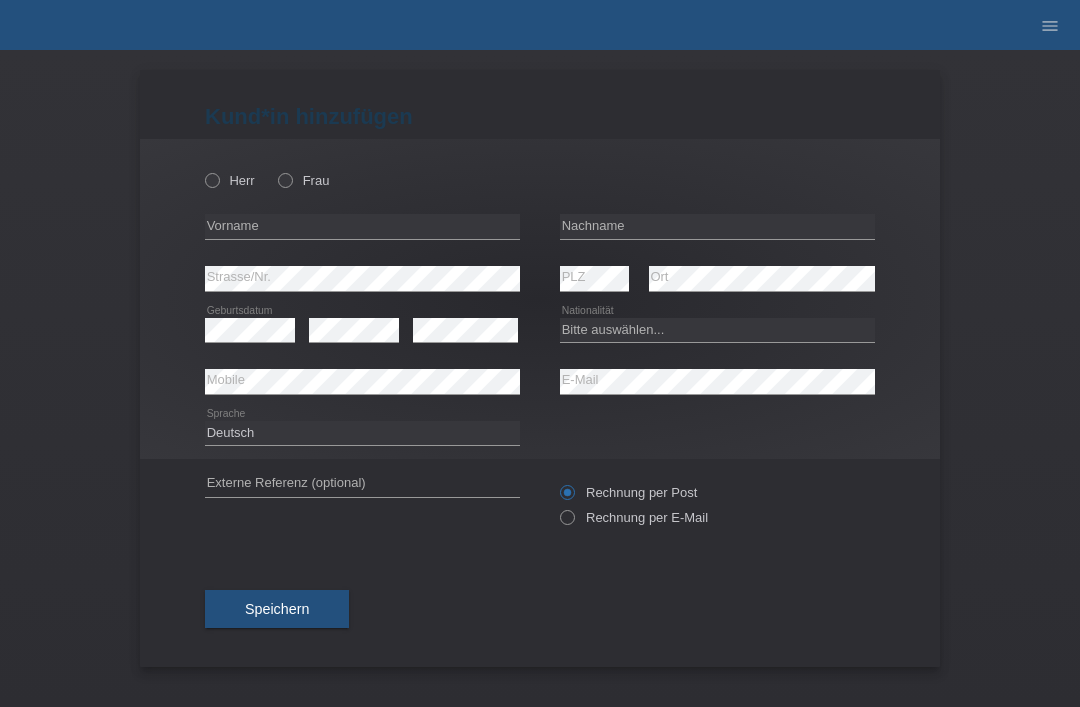 scroll, scrollTop: 0, scrollLeft: 0, axis: both 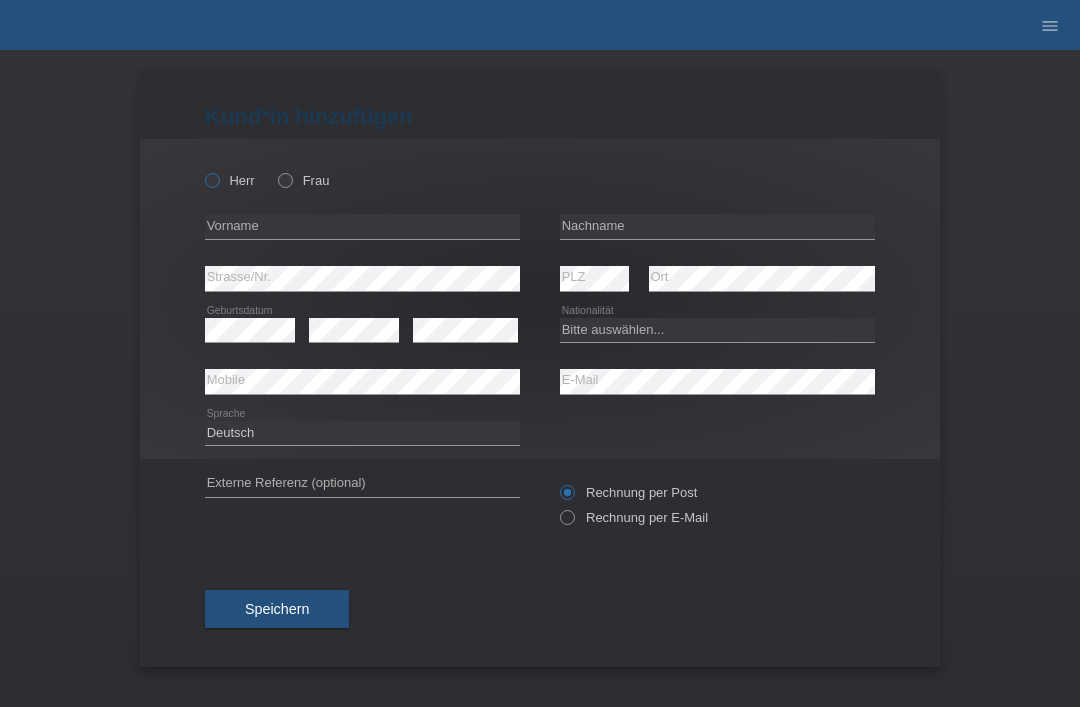 click on "Herr" at bounding box center (230, 180) 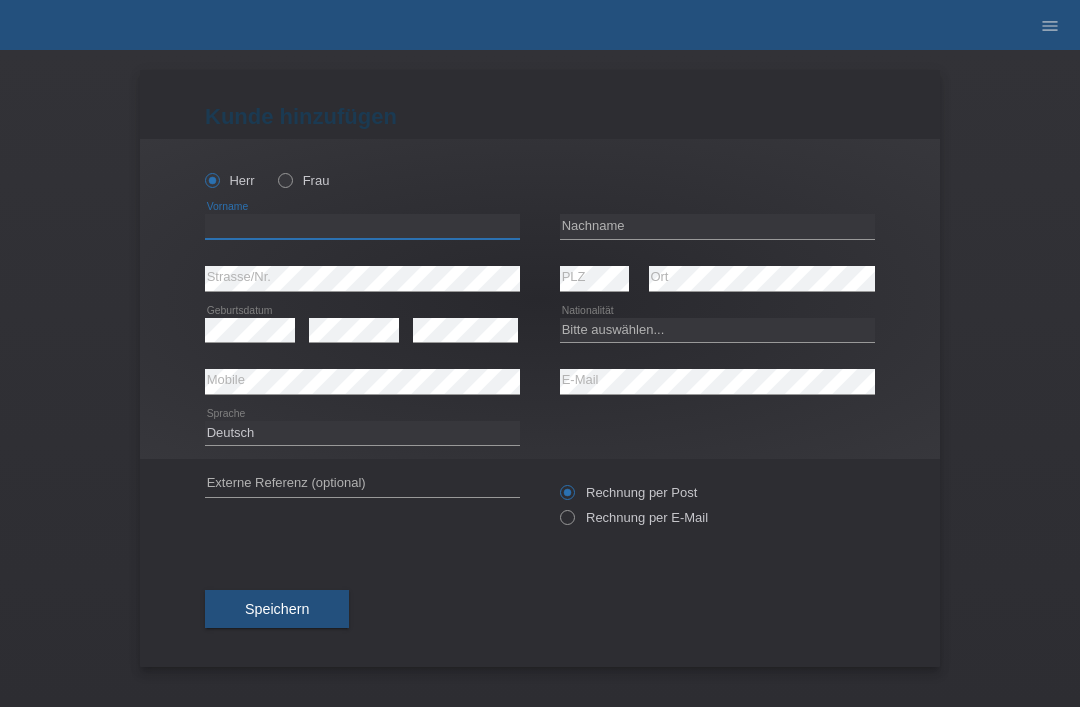 click at bounding box center [362, 226] 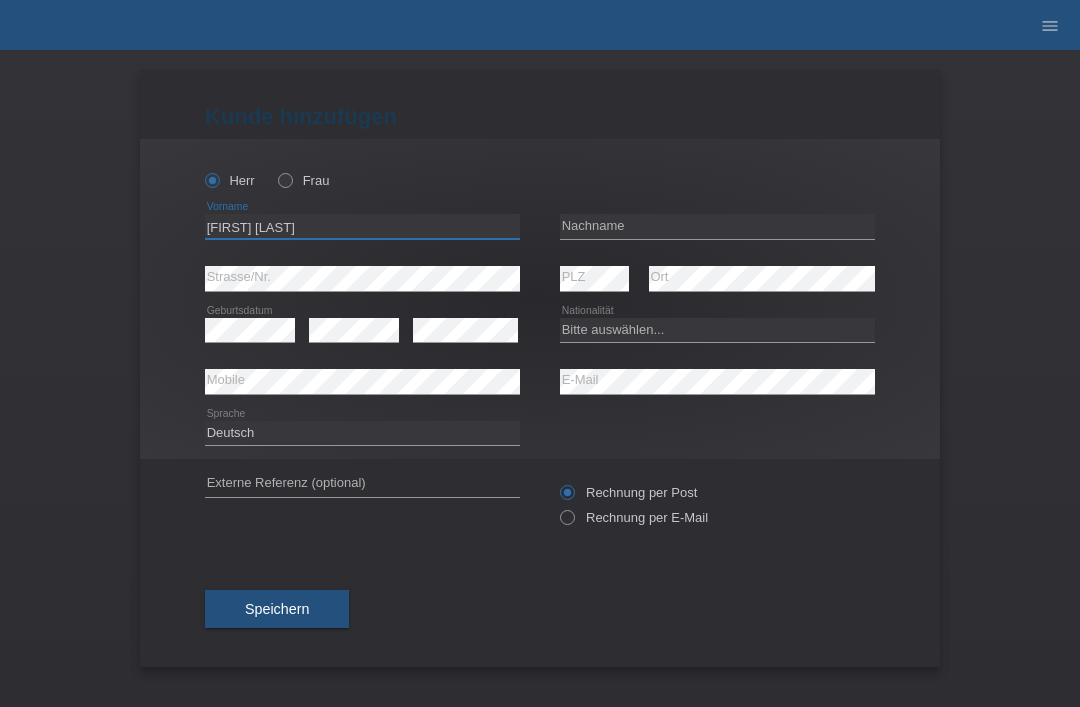 type on "Erich Fischer" 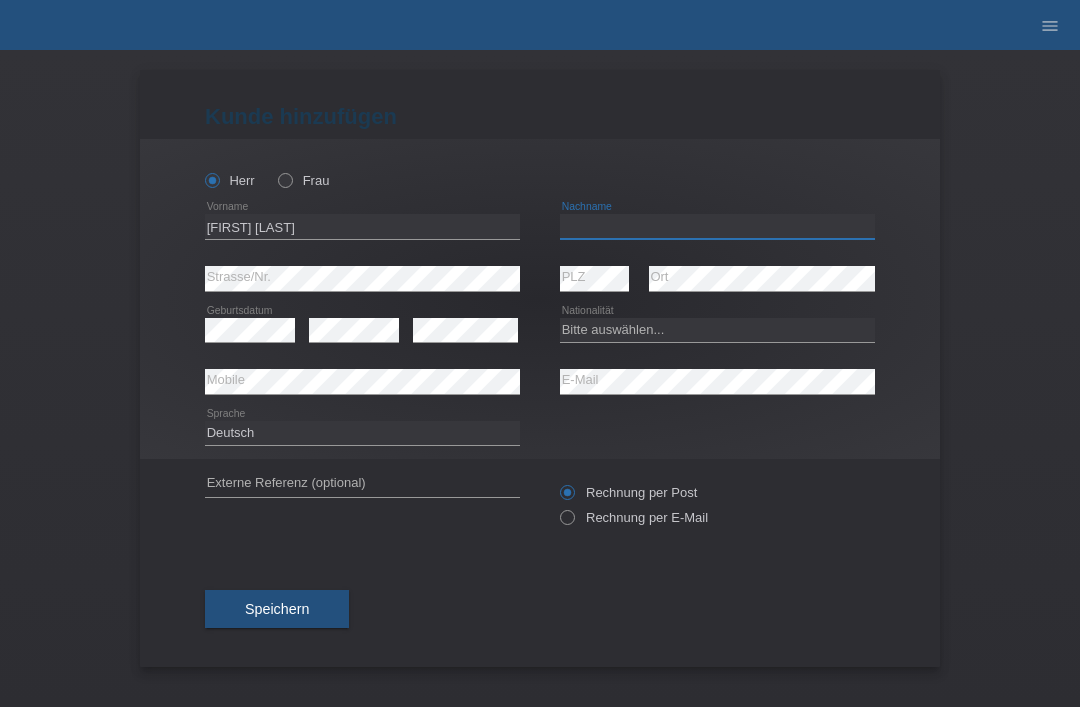 click at bounding box center [717, 226] 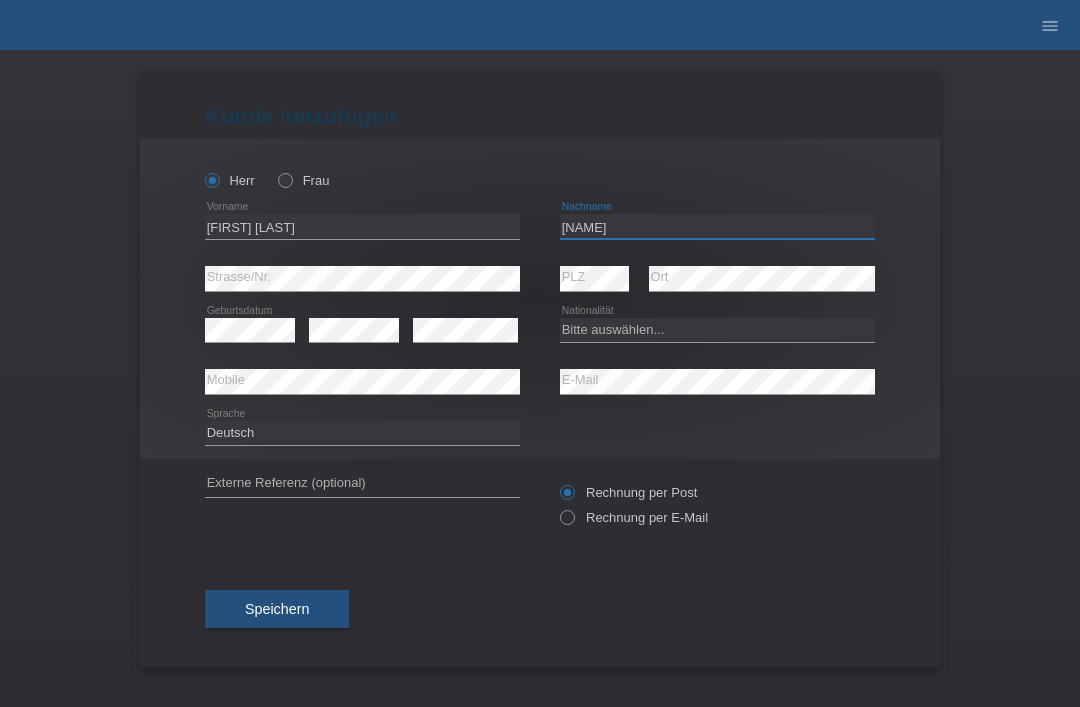 type on "[LAST]" 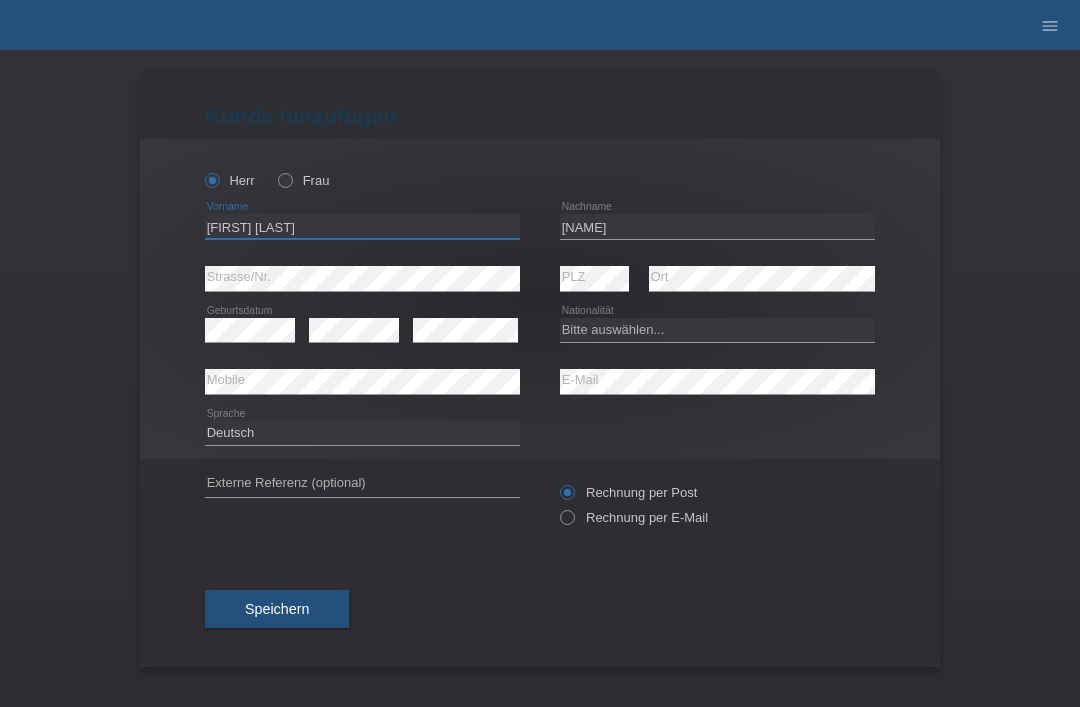 click on "[FIRST] [LAST]" at bounding box center [362, 226] 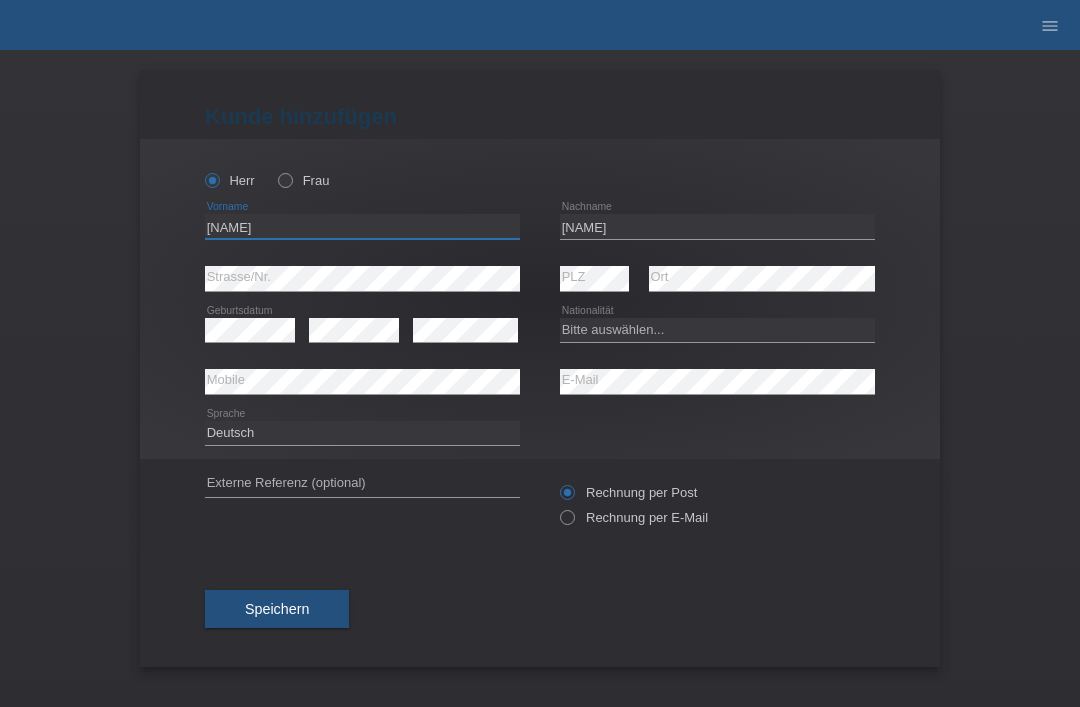 type on "[FIRST]" 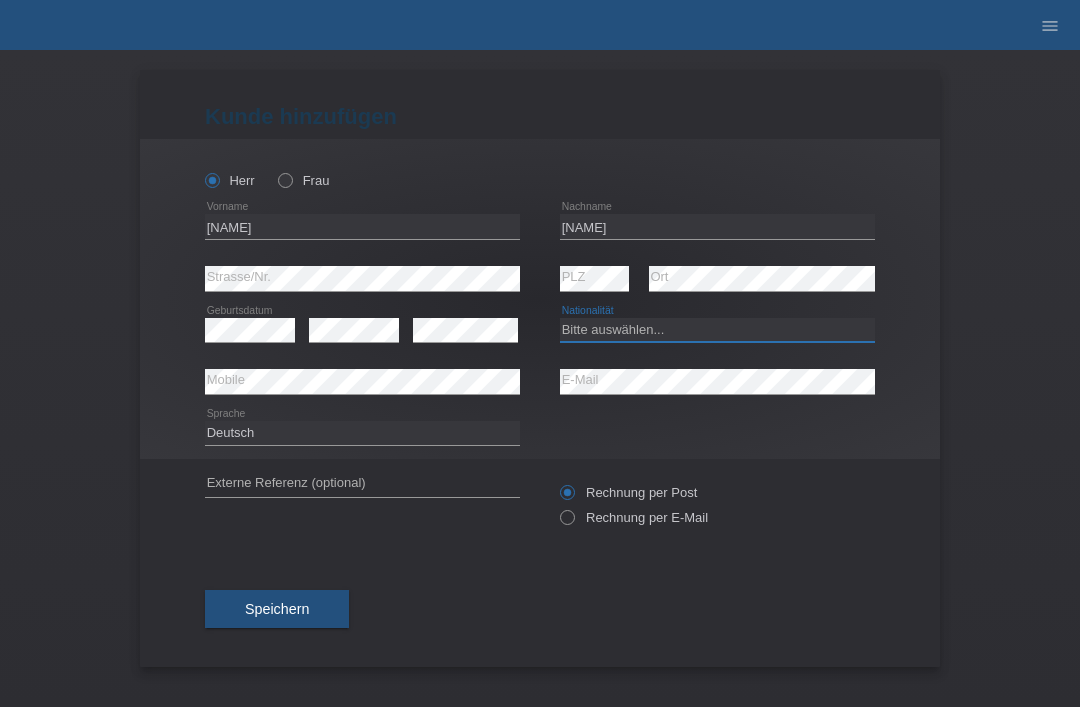 click on "Bitte auswählen...
Schweiz
Deutschland
Liechtenstein
Österreich
------------
Afghanistan
Ägypten
Åland
Albanien
Algerien" at bounding box center [717, 330] 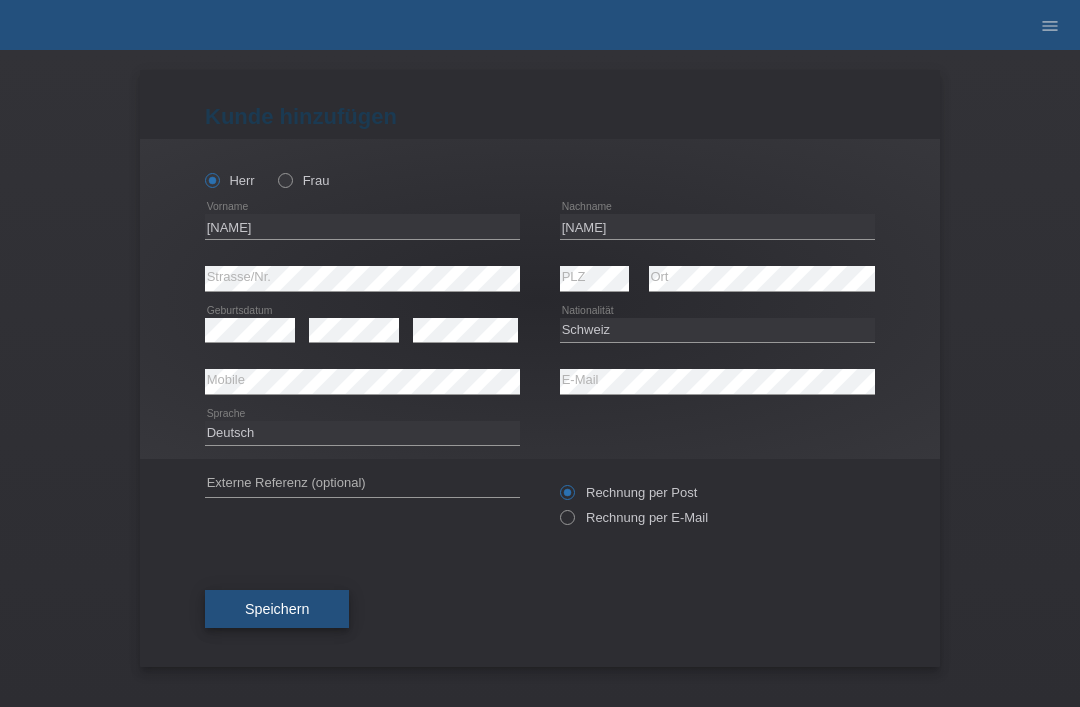 click on "Speichern" at bounding box center (277, 609) 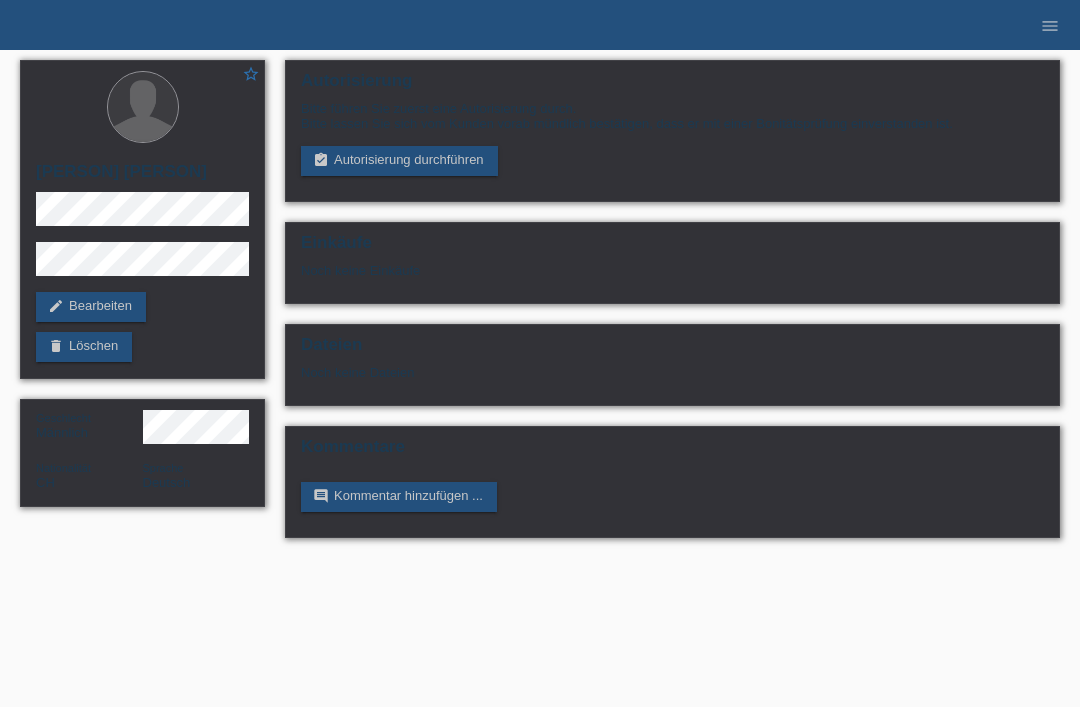 scroll, scrollTop: 0, scrollLeft: 0, axis: both 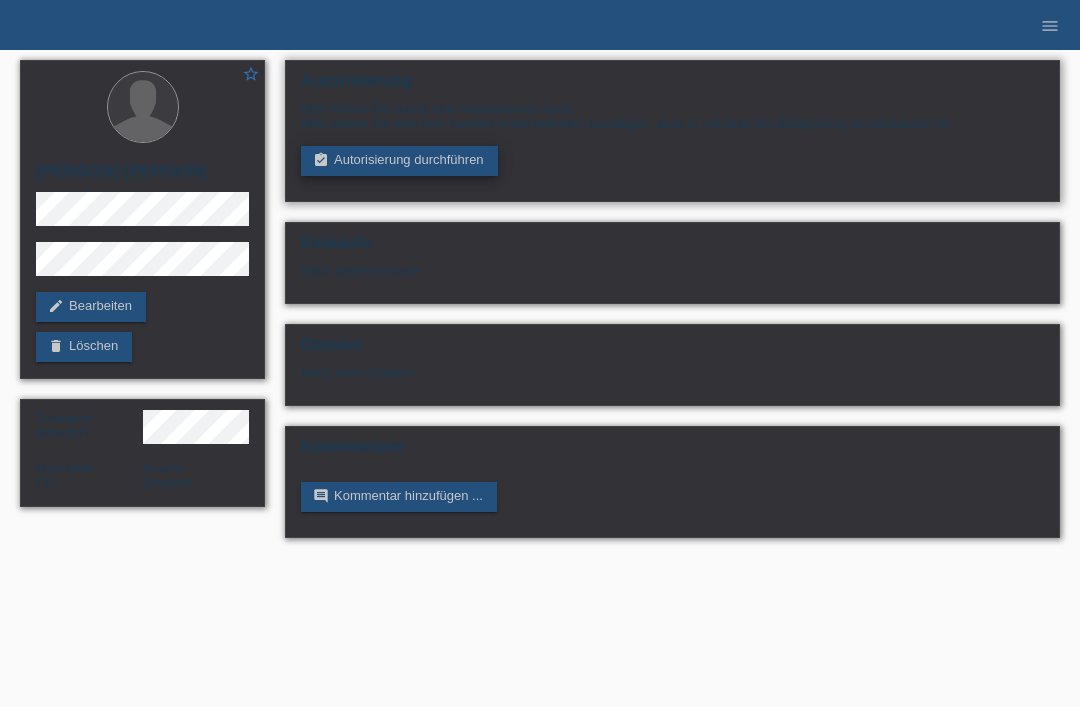 click on "assignment_turned_in  Autorisierung durchführen" at bounding box center [399, 161] 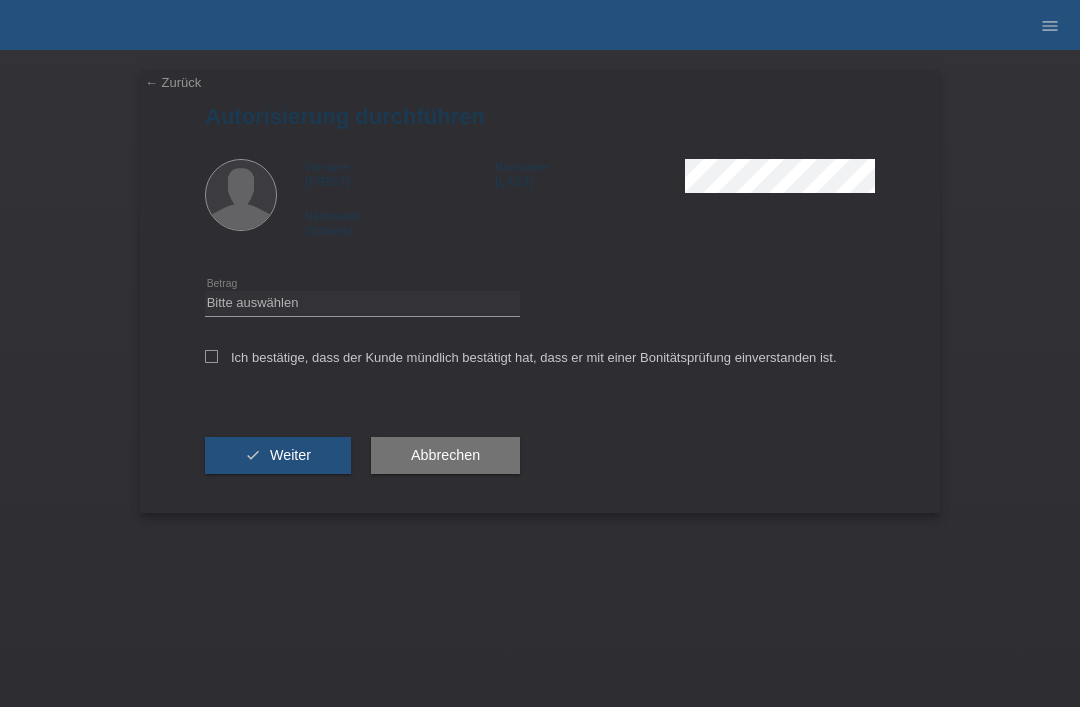 scroll, scrollTop: 0, scrollLeft: 0, axis: both 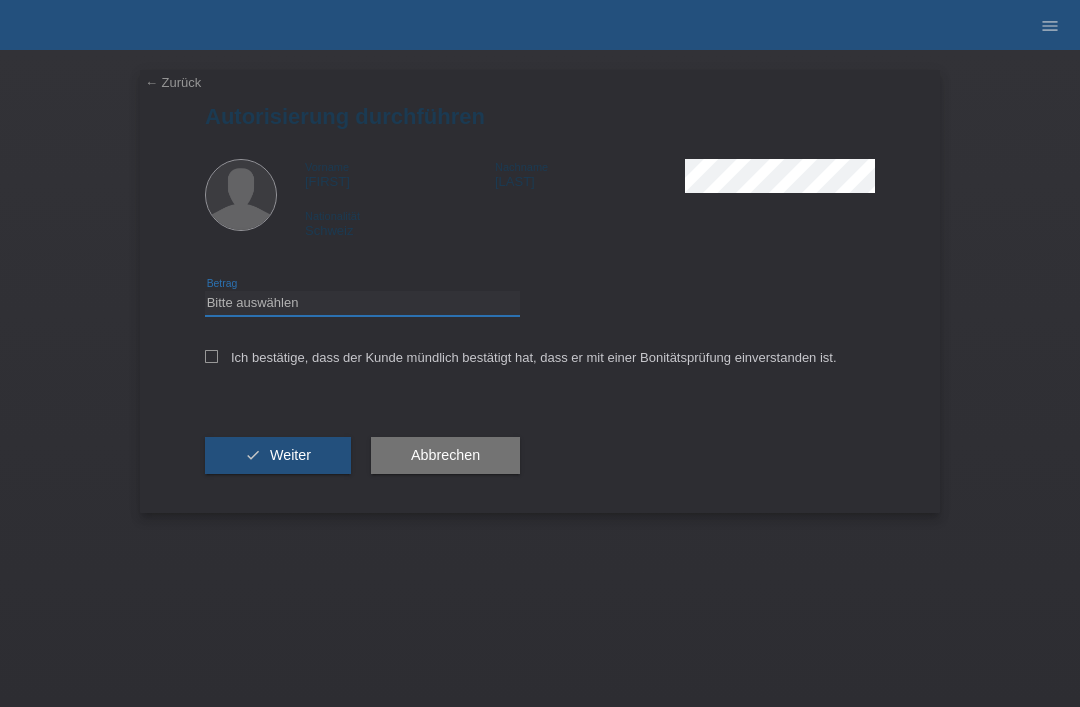 click on "Bitte auswählen
CHF 1.00 - CHF 499.00
CHF 500.00 - CHF 1'999.00
CHF 2'000.00 - CHF 15'000.00" at bounding box center (362, 303) 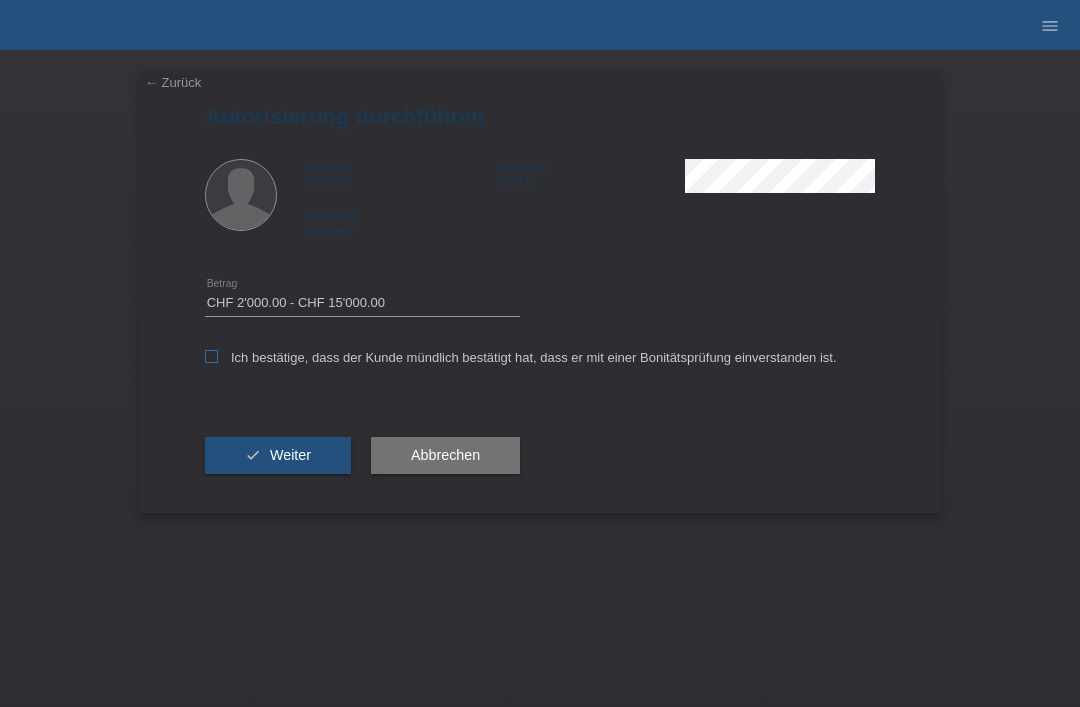 click on "Ich bestätige, dass der Kunde mündlich bestätigt hat, dass er mit einer Bonitätsprüfung einverstanden ist." at bounding box center [211, 356] 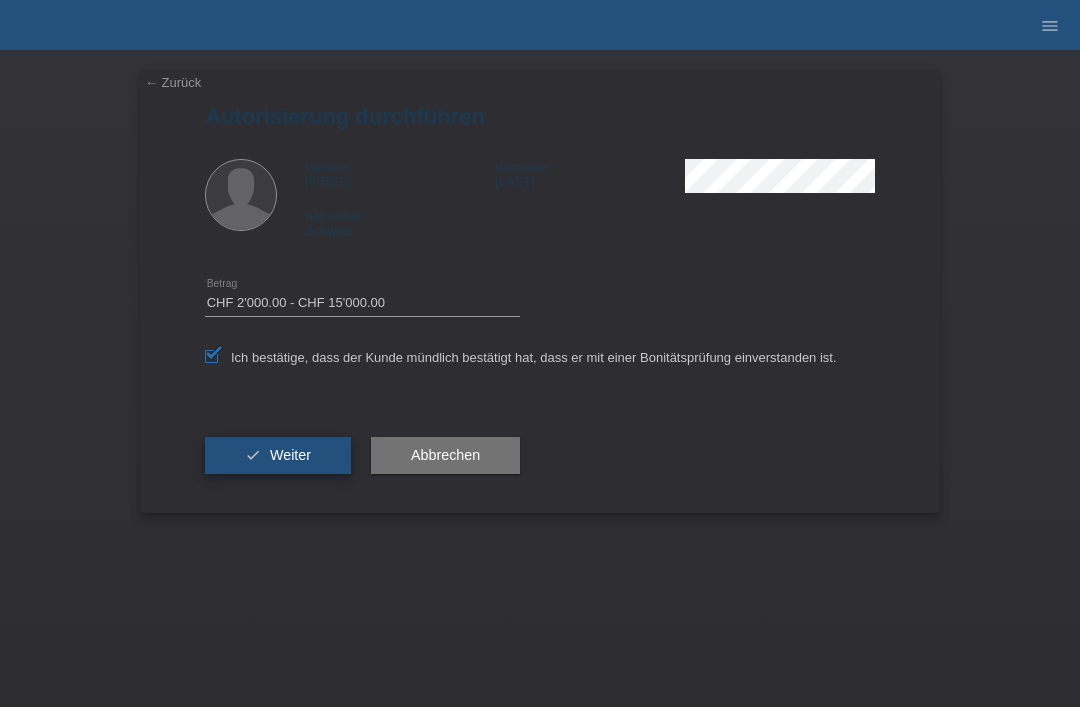 click on "Weiter" at bounding box center [290, 455] 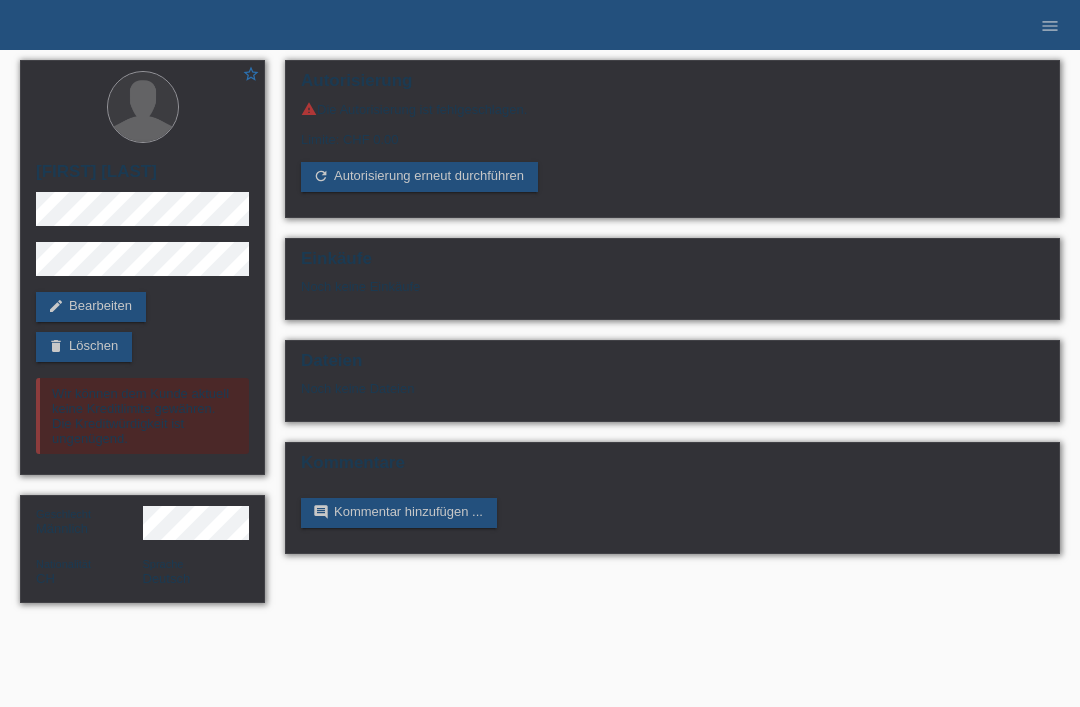 scroll, scrollTop: 0, scrollLeft: 0, axis: both 